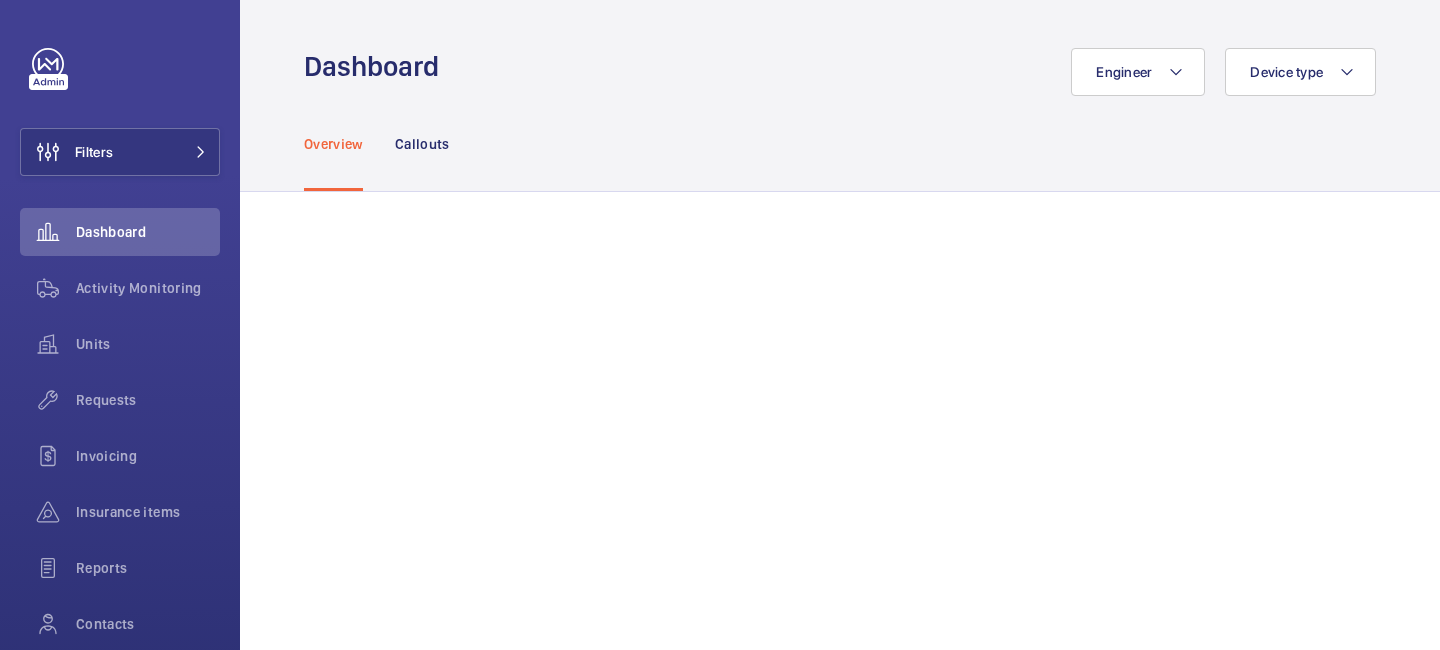 scroll, scrollTop: 0, scrollLeft: 0, axis: both 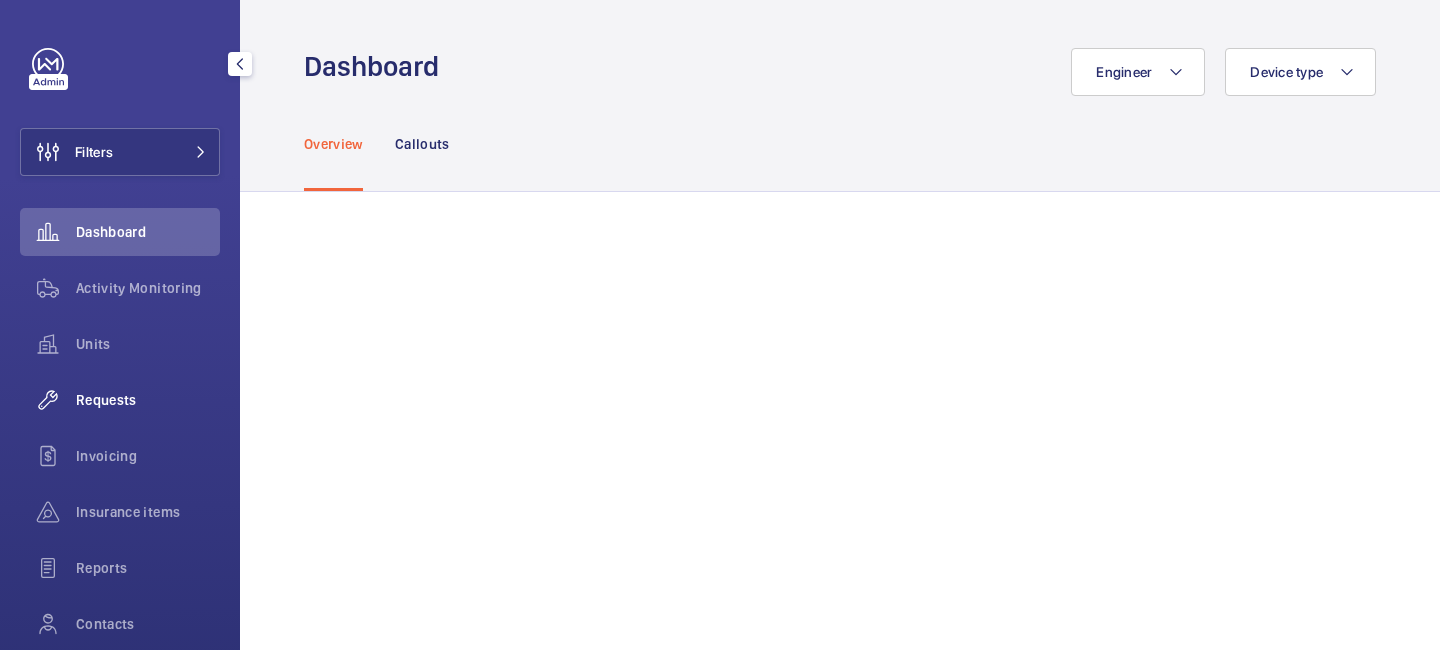 click on "Requests" 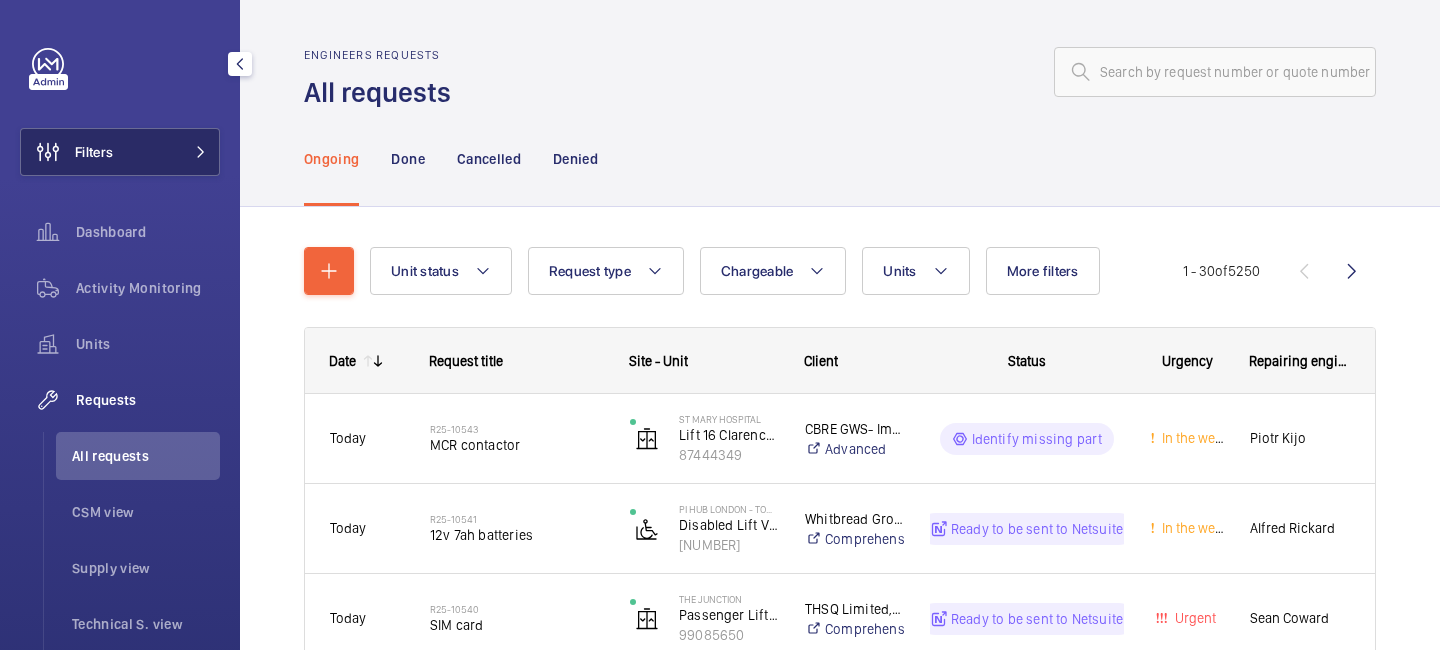 click on "Filters" 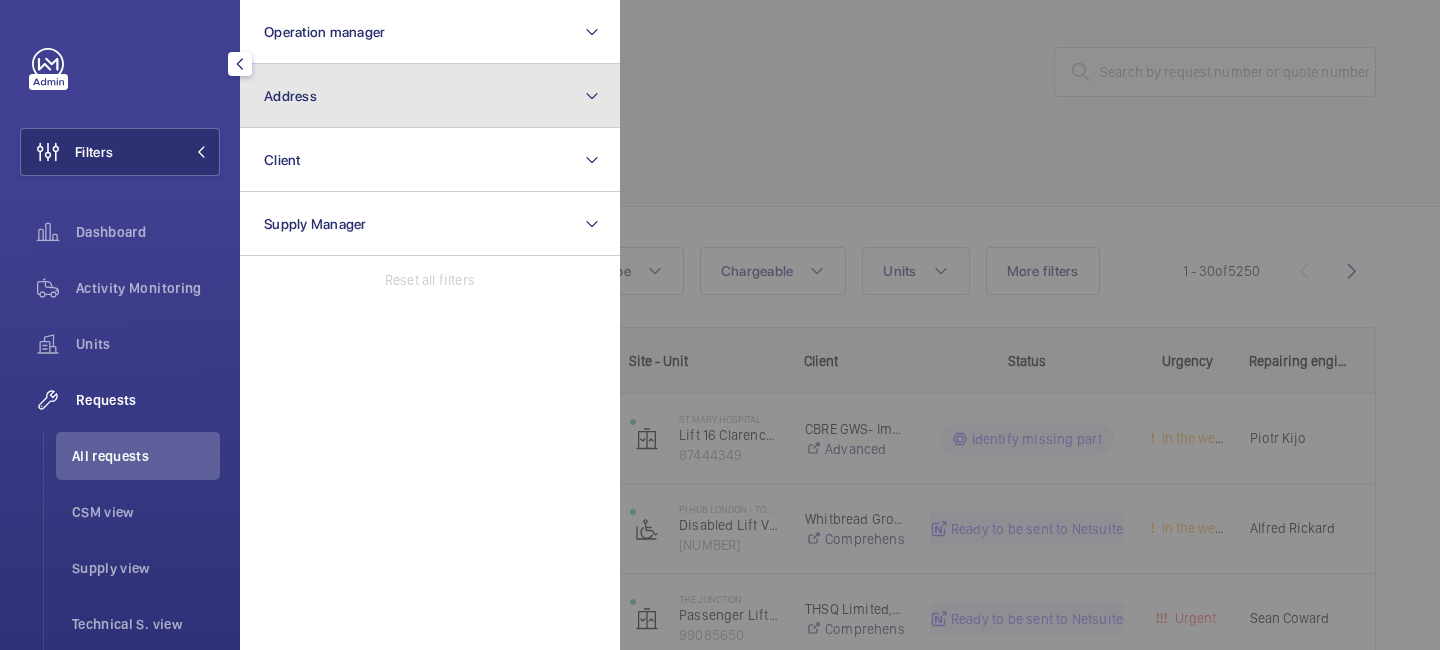click on "Address" 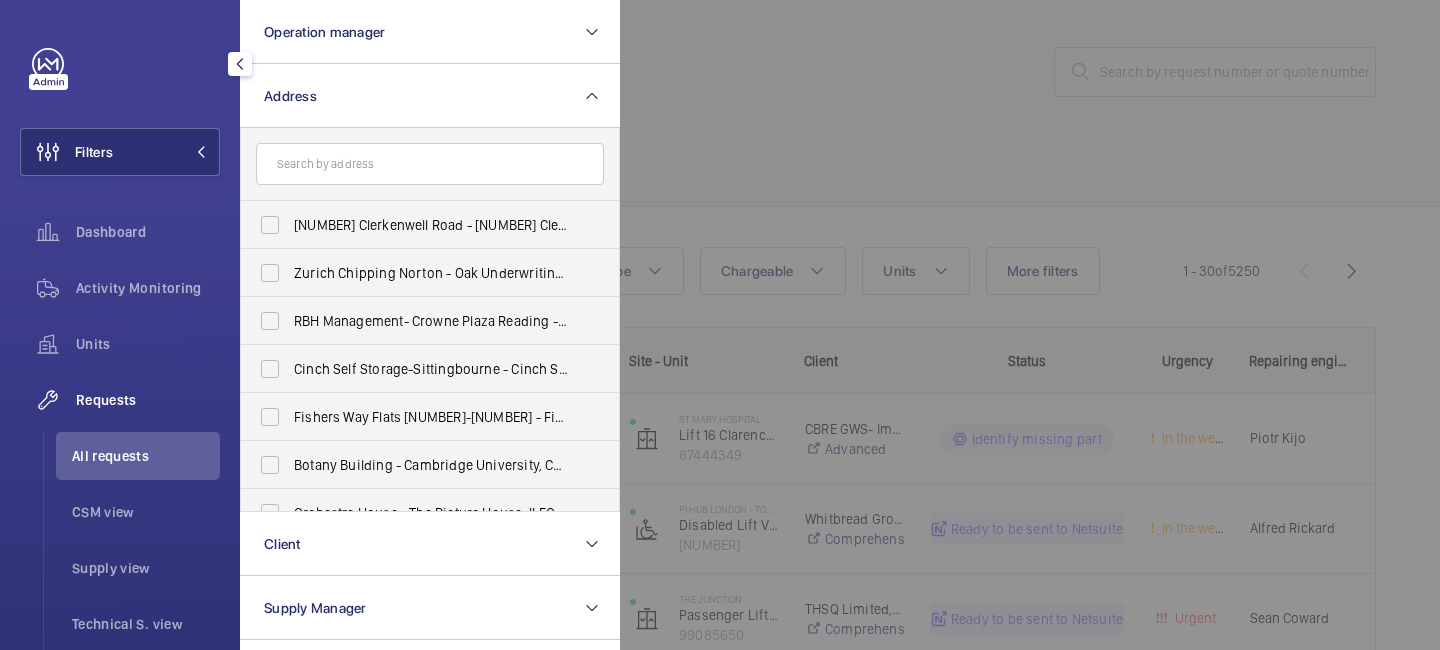 click 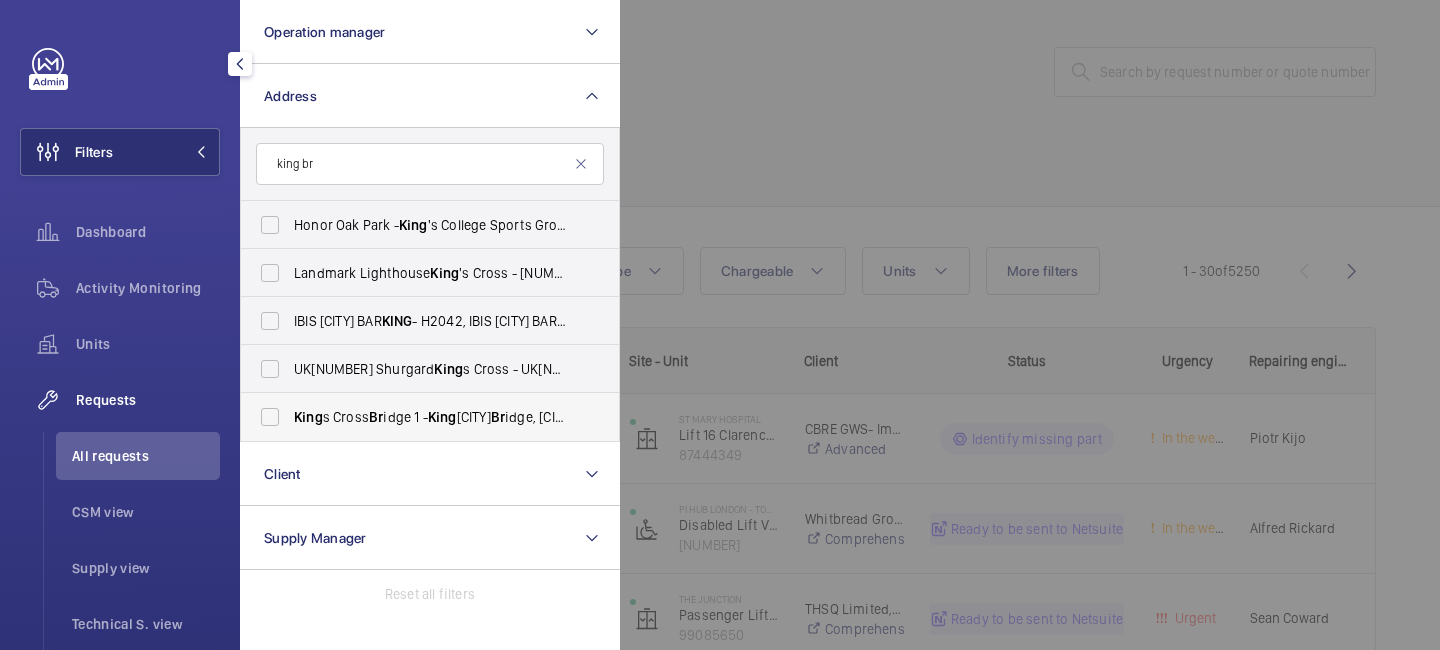 type on "king br" 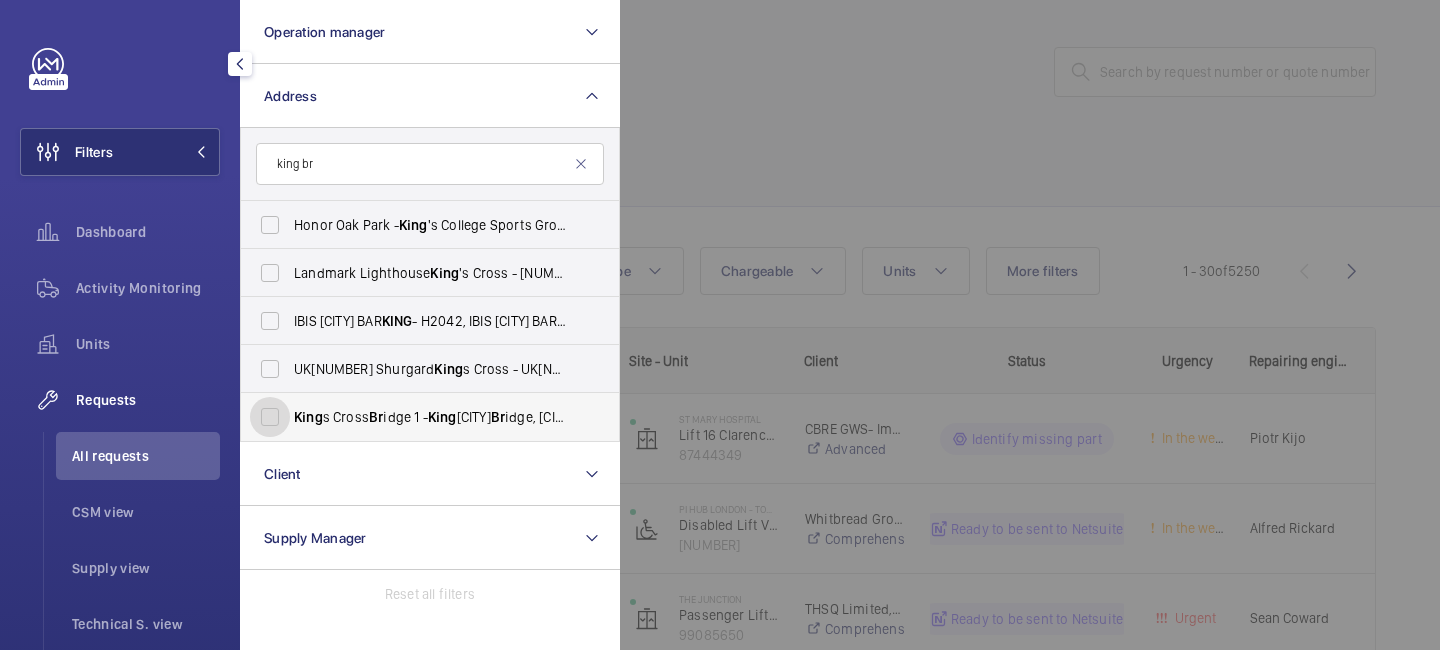 click on "King s Cross  Br idge [NUMBER] -  King 's Cross  Br idge, [CITY] [POSTCODE]" at bounding box center (270, 417) 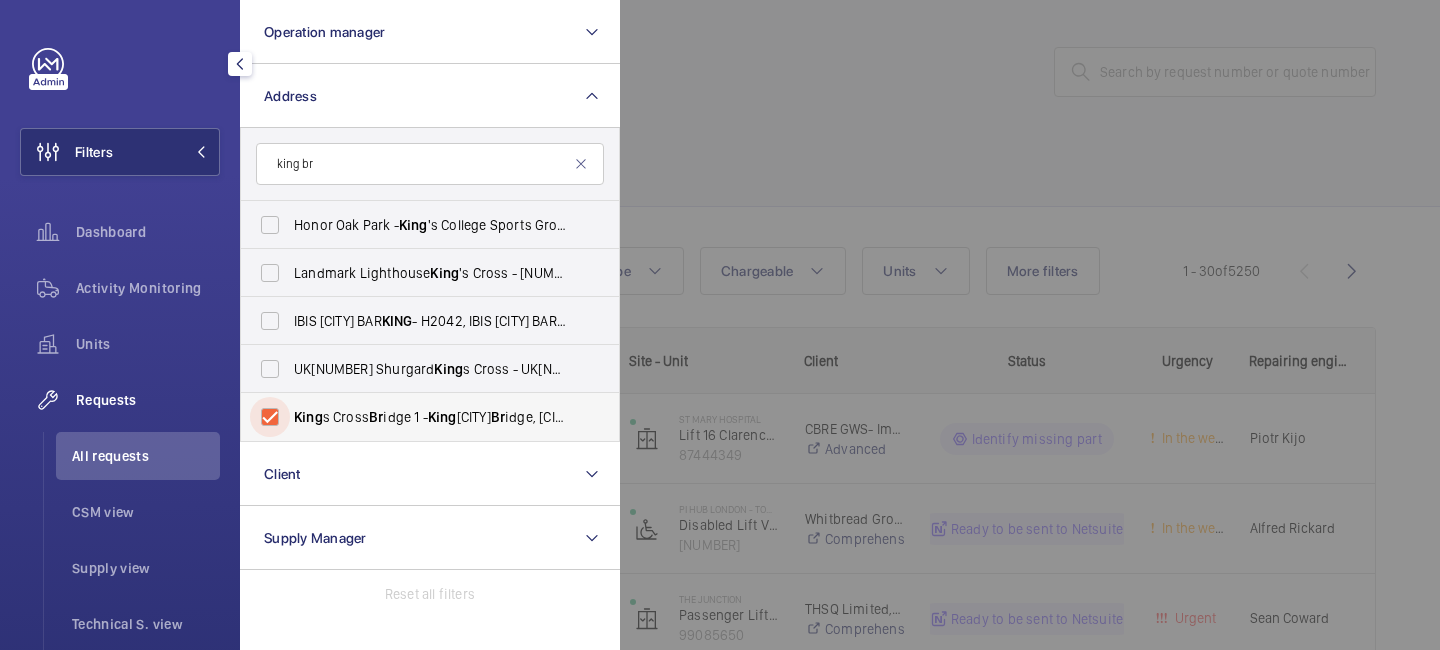 checkbox on "true" 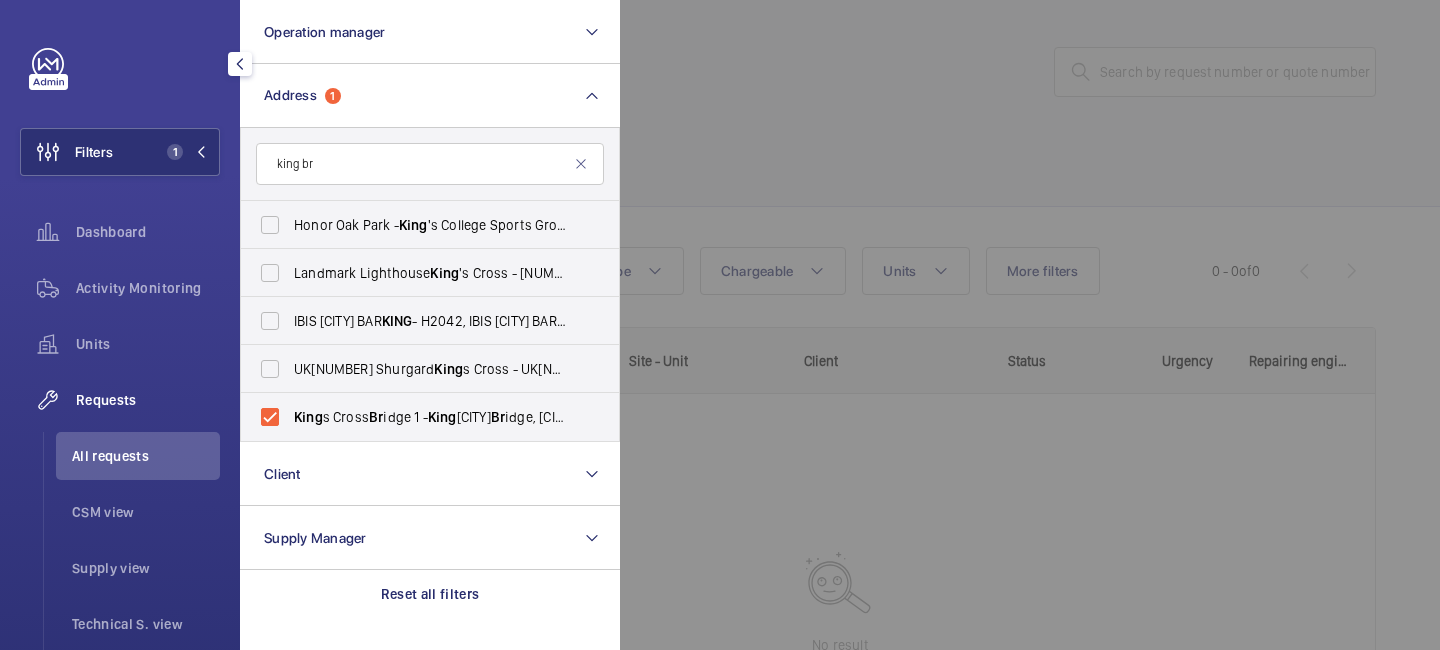 click 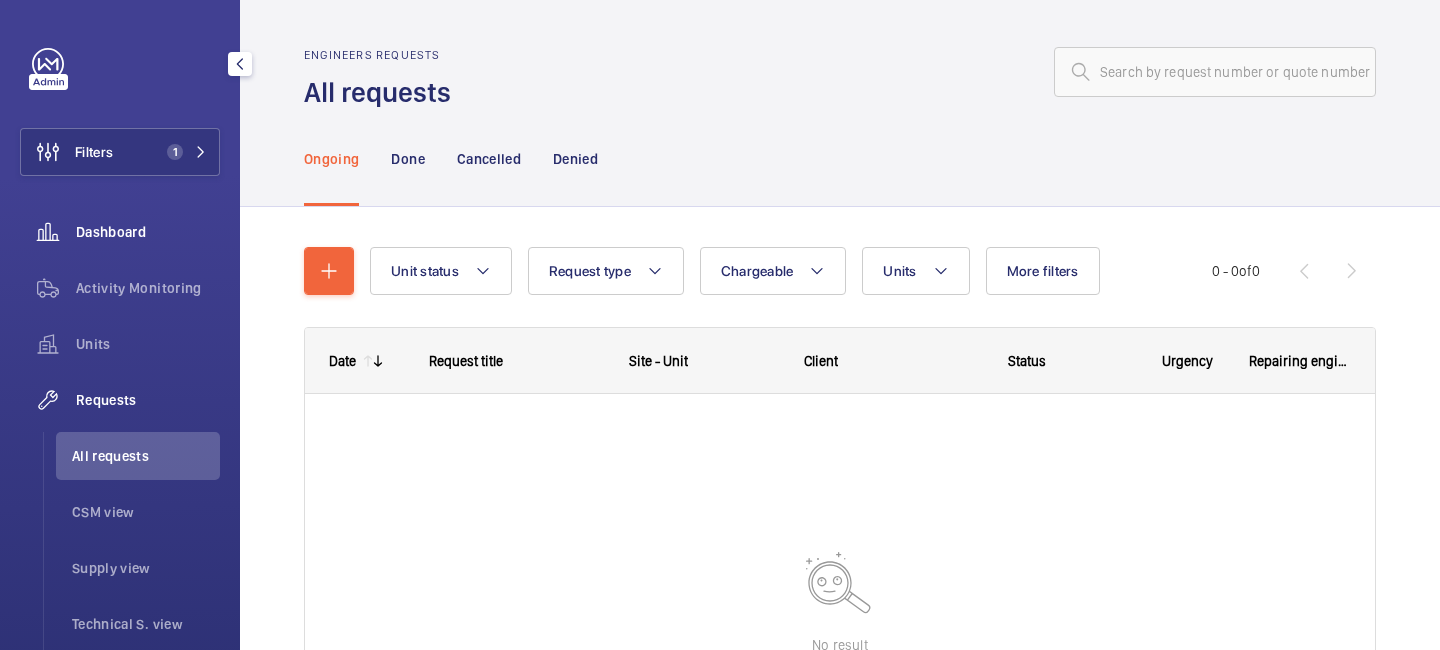 click on "Dashboard" 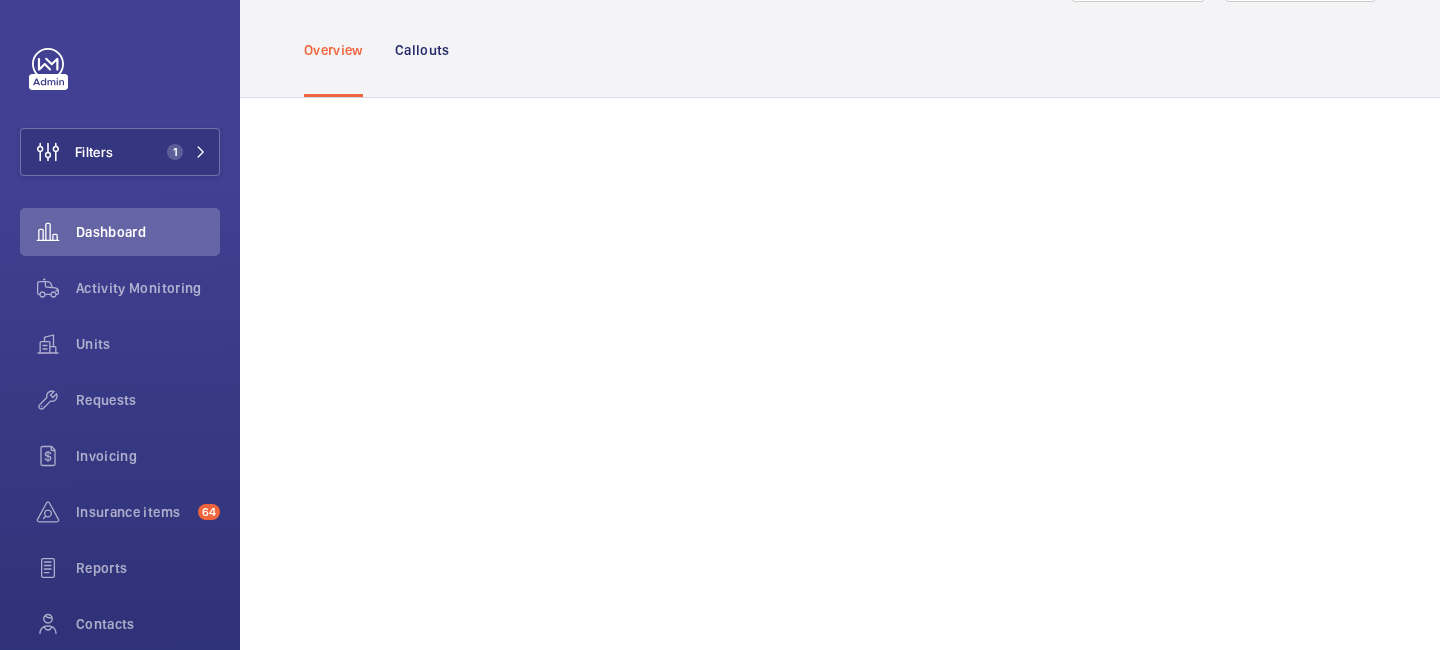 scroll, scrollTop: 75, scrollLeft: 0, axis: vertical 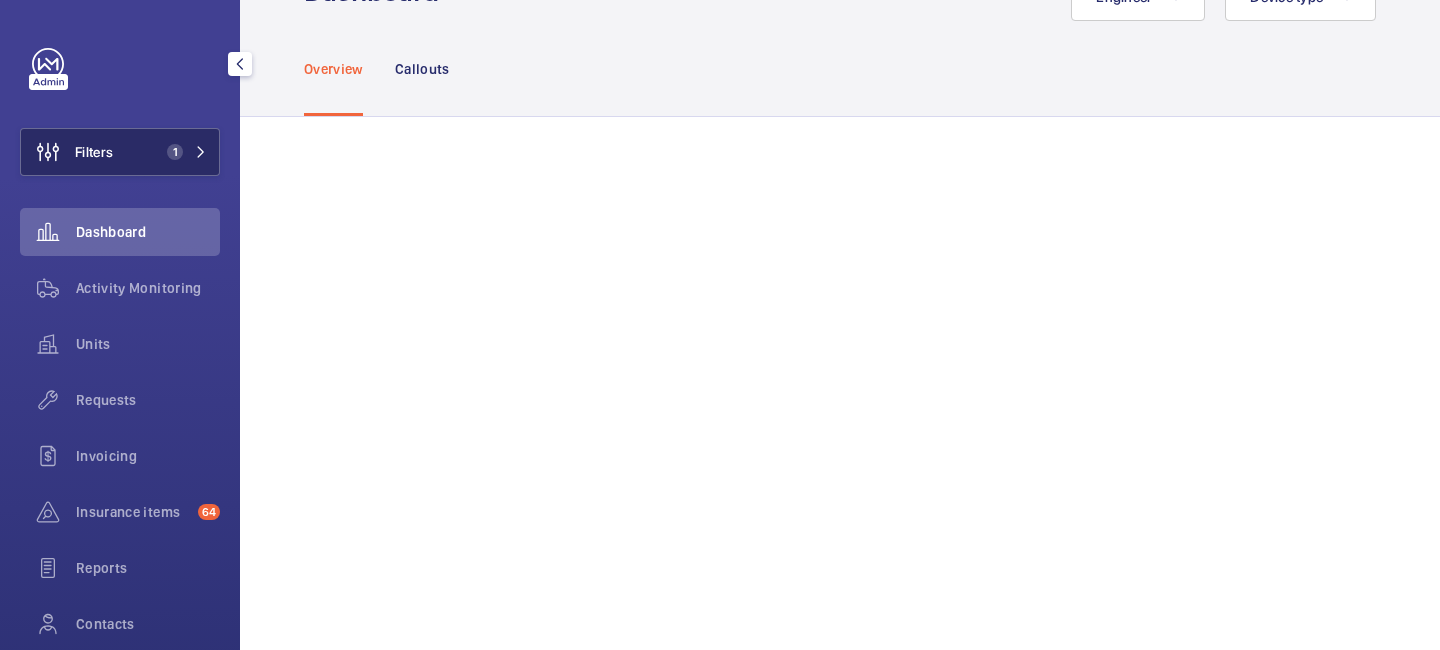 click on "1" 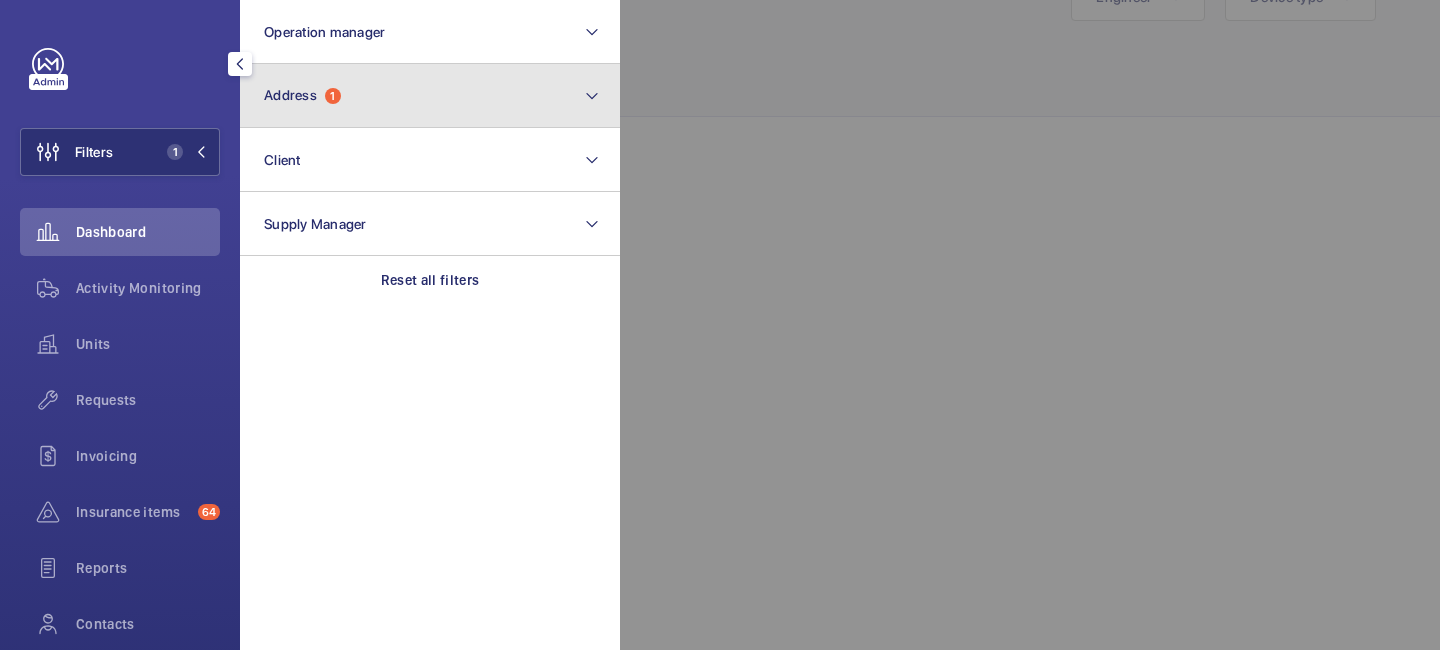 click on "Address  1" 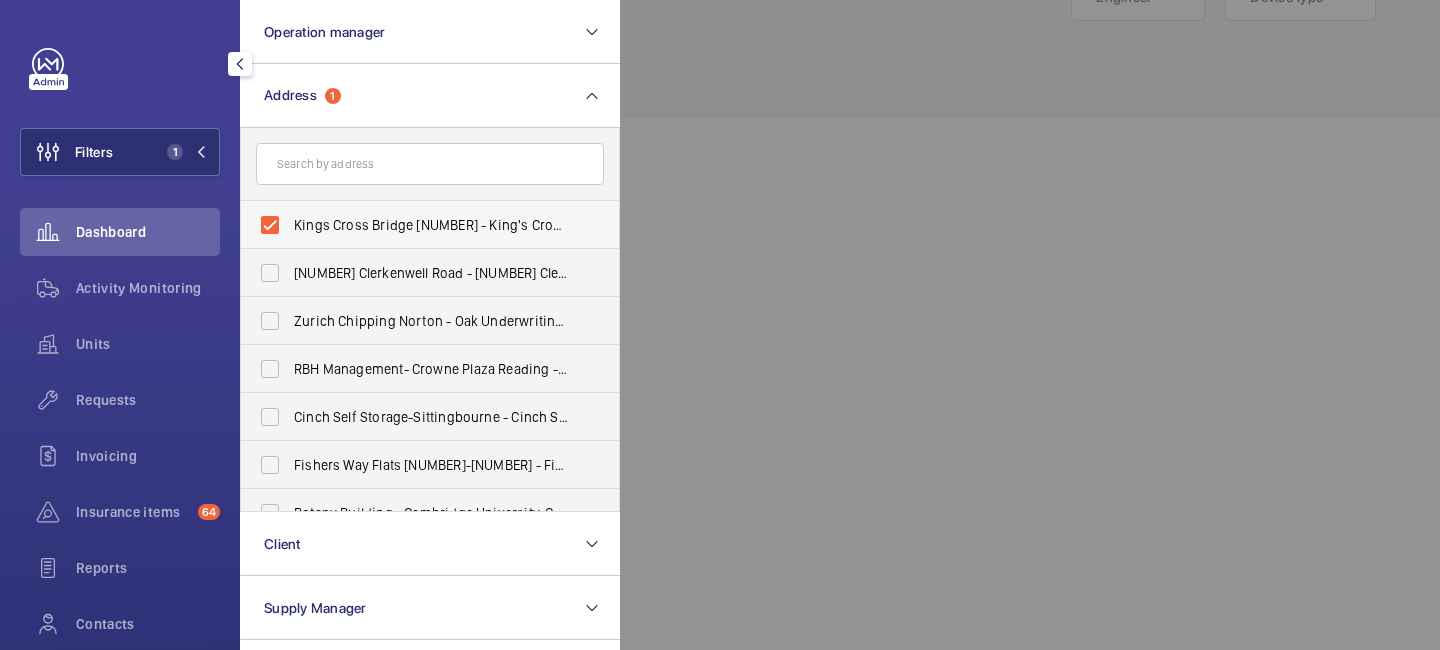 click on "Kings Cross Bridge [NUMBER] - King's Cross Bridge, [CITY] [POSTCODE]" at bounding box center [415, 225] 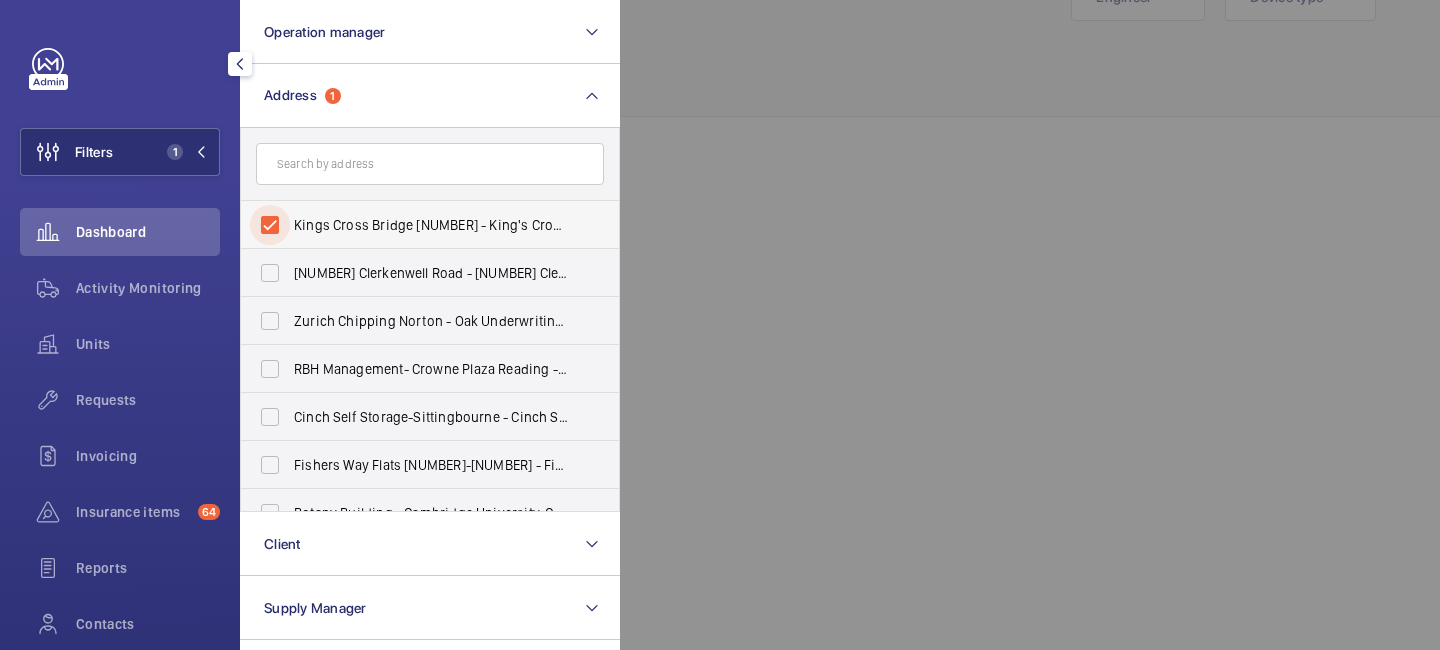 click on "Kings Cross Bridge [NUMBER] - King's Cross Bridge, [CITY] [POSTCODE]" at bounding box center (270, 225) 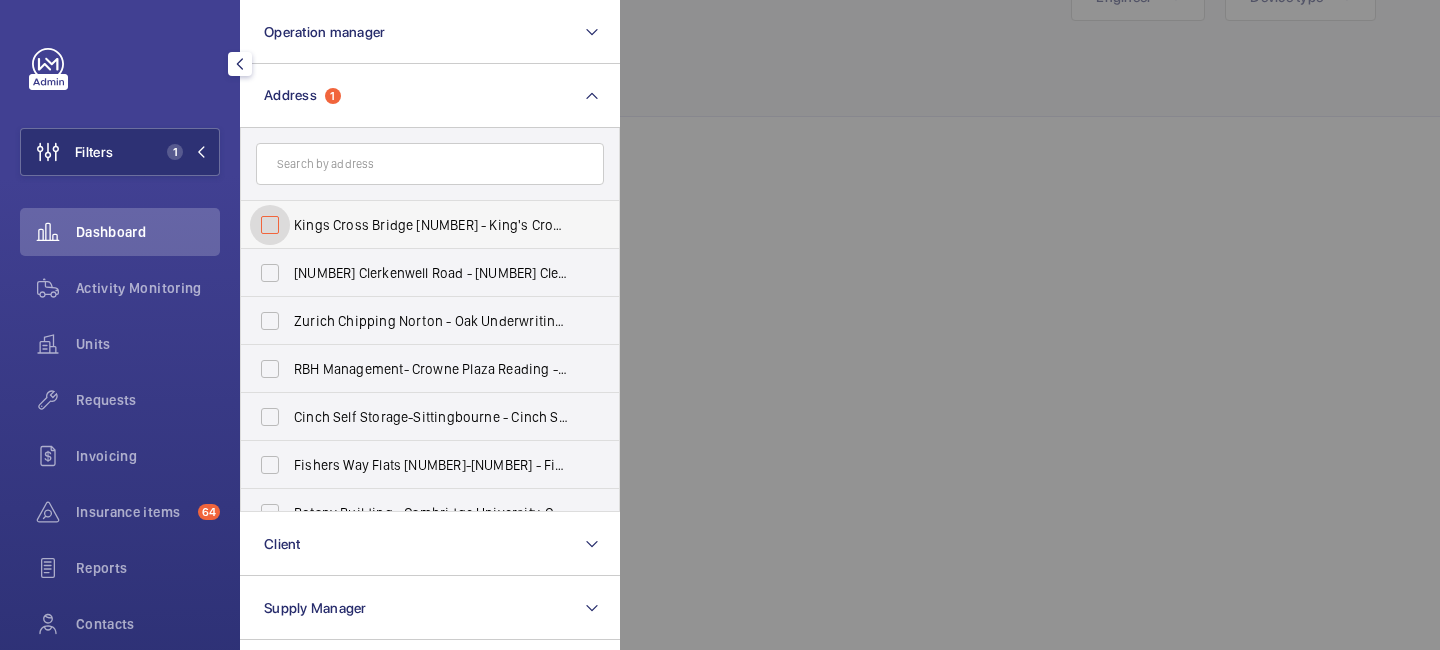 checkbox on "false" 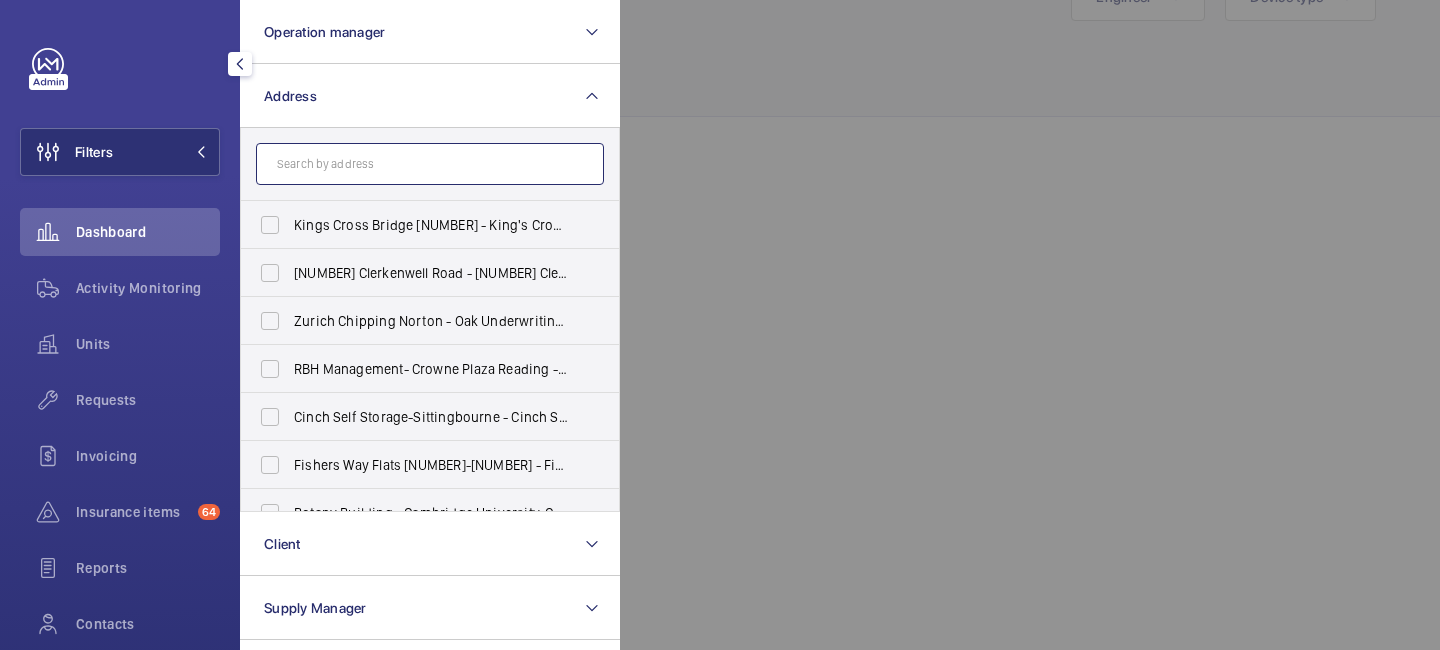 click 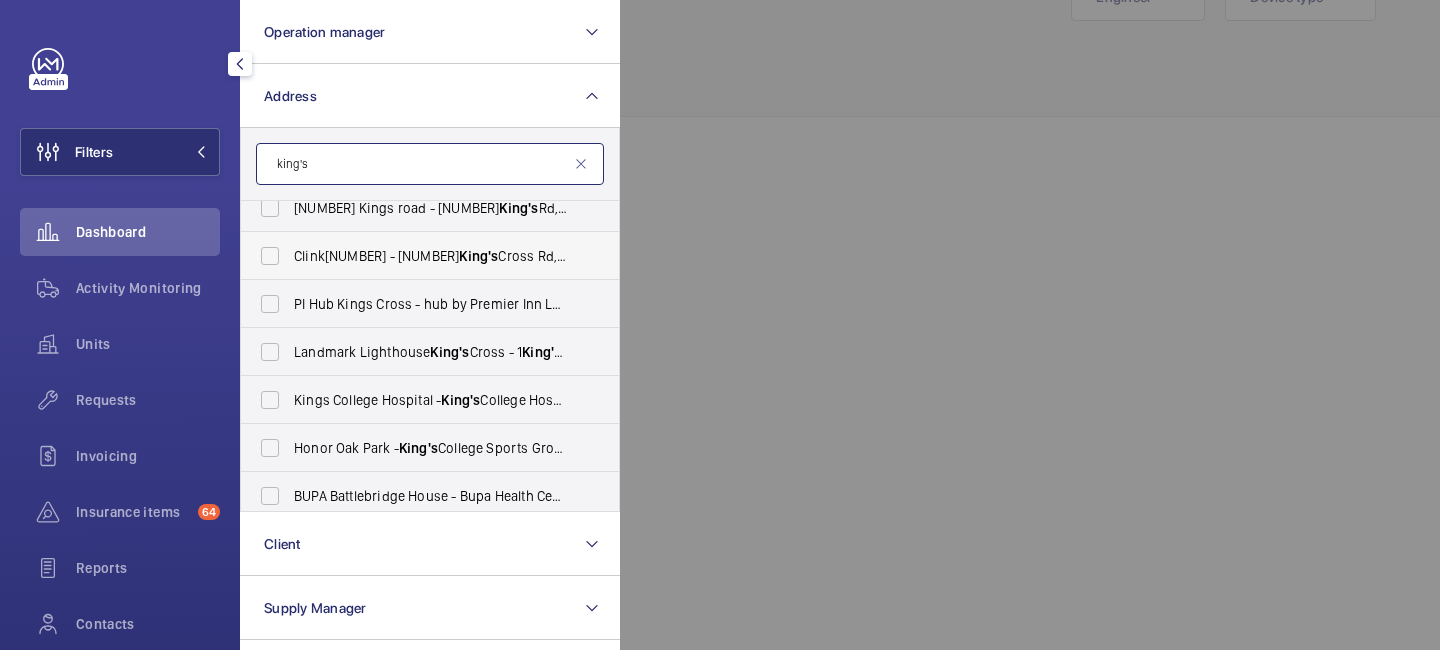 scroll, scrollTop: 90, scrollLeft: 0, axis: vertical 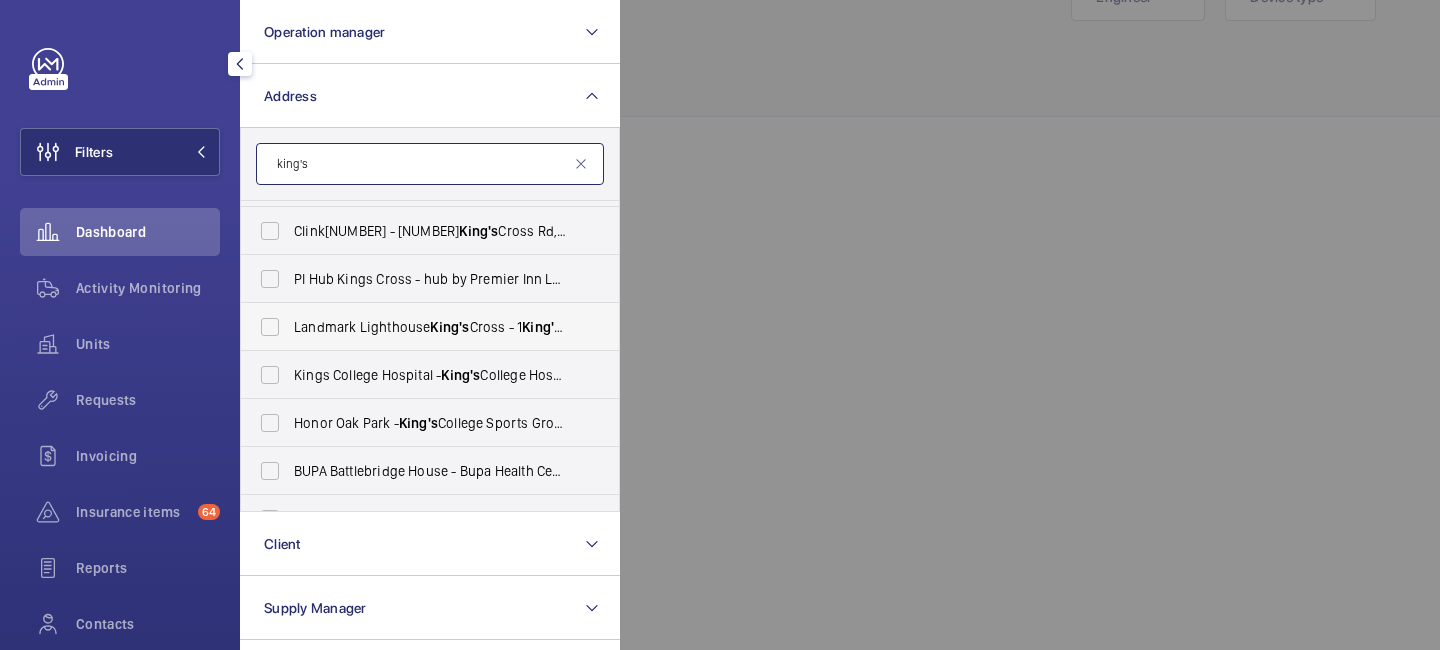 type on "king's" 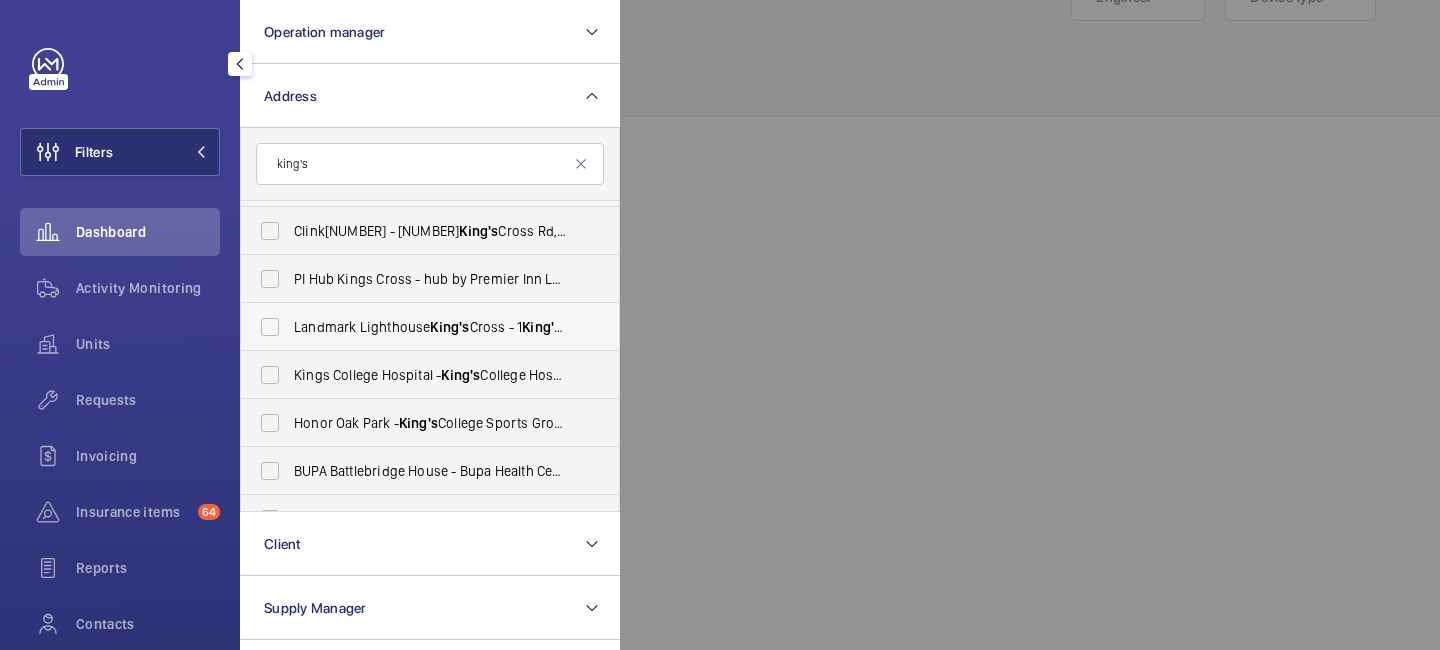 click on "Landmark Lighthouse  King's  Cross - [NUMBER]  King's  Cross Bridge, [CITY] [POSTCODE]" at bounding box center (431, 327) 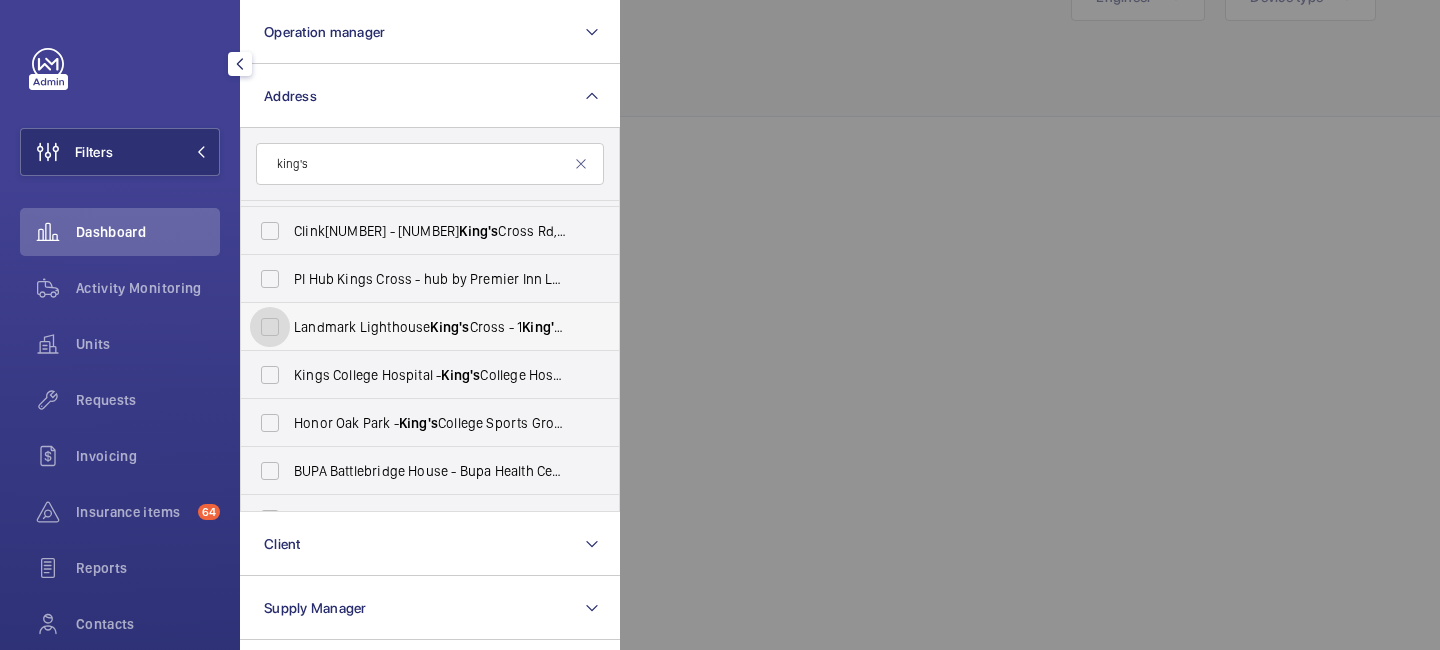 click on "Landmark Lighthouse  King's  Cross - [NUMBER]  King's  Cross Bridge, [CITY] [POSTCODE]" at bounding box center [270, 327] 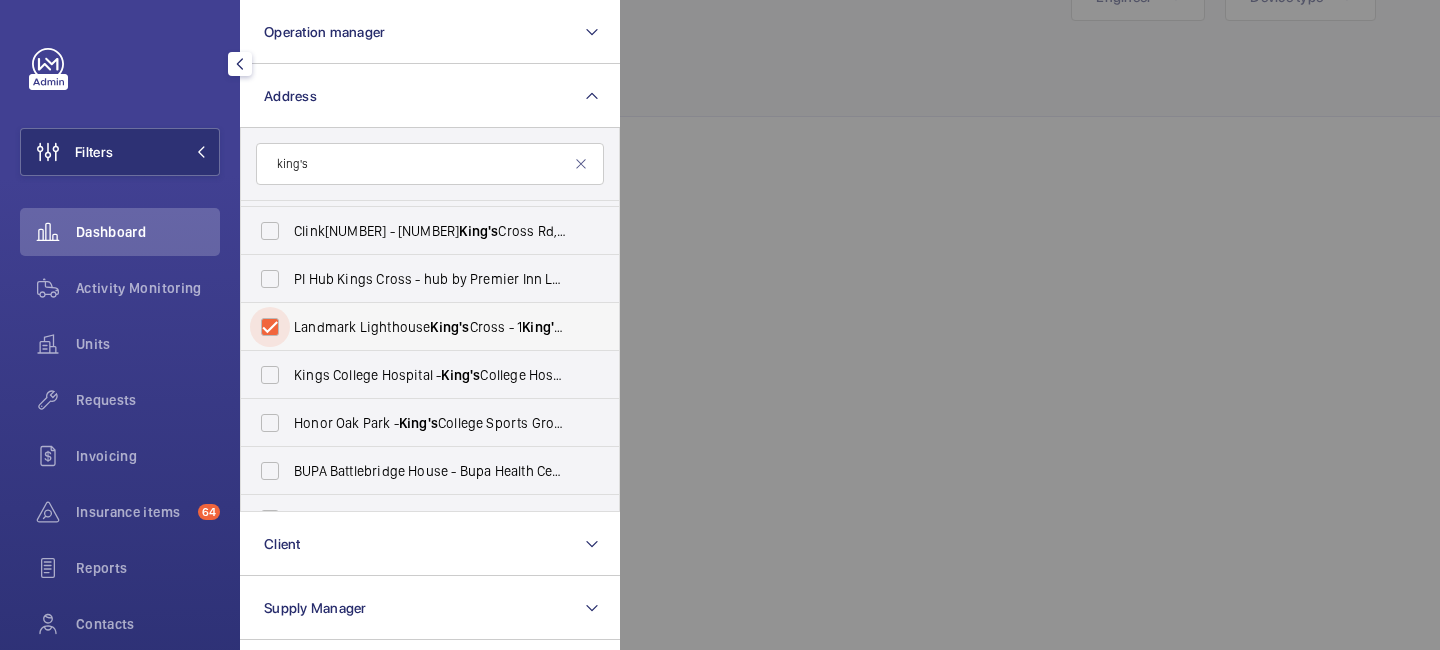 checkbox on "true" 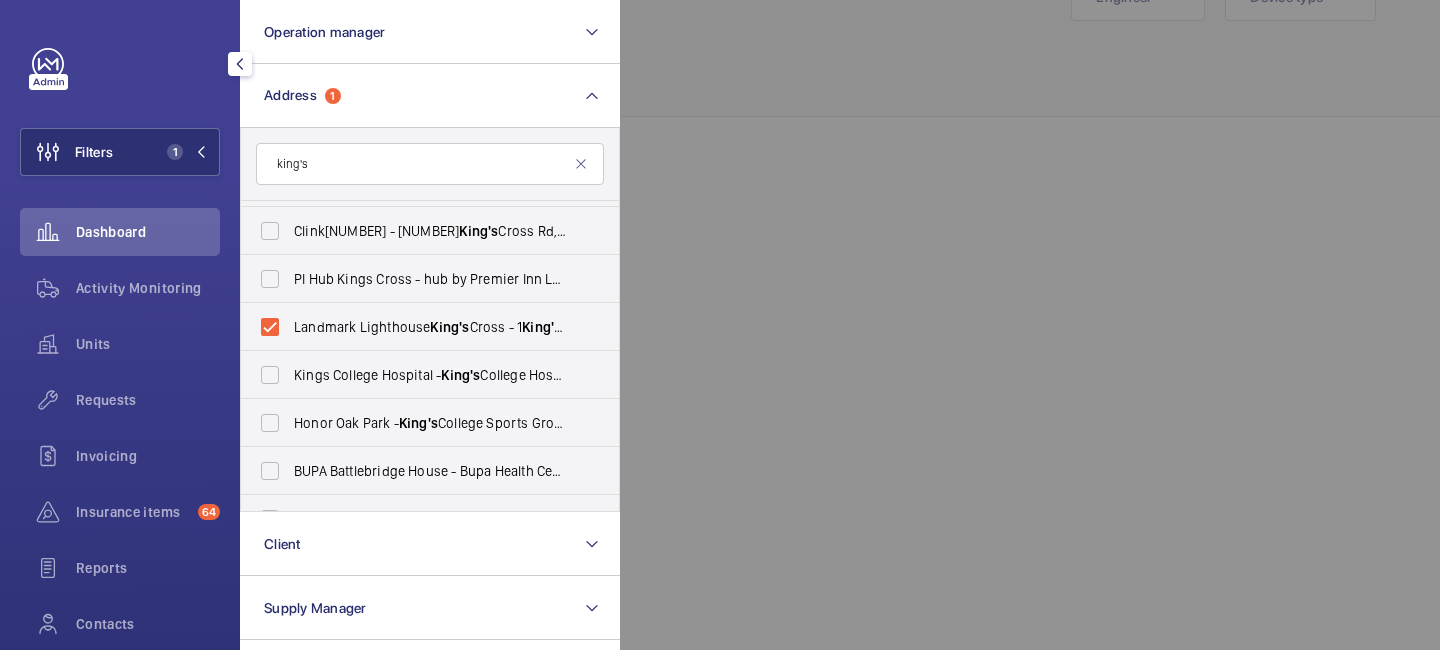 click 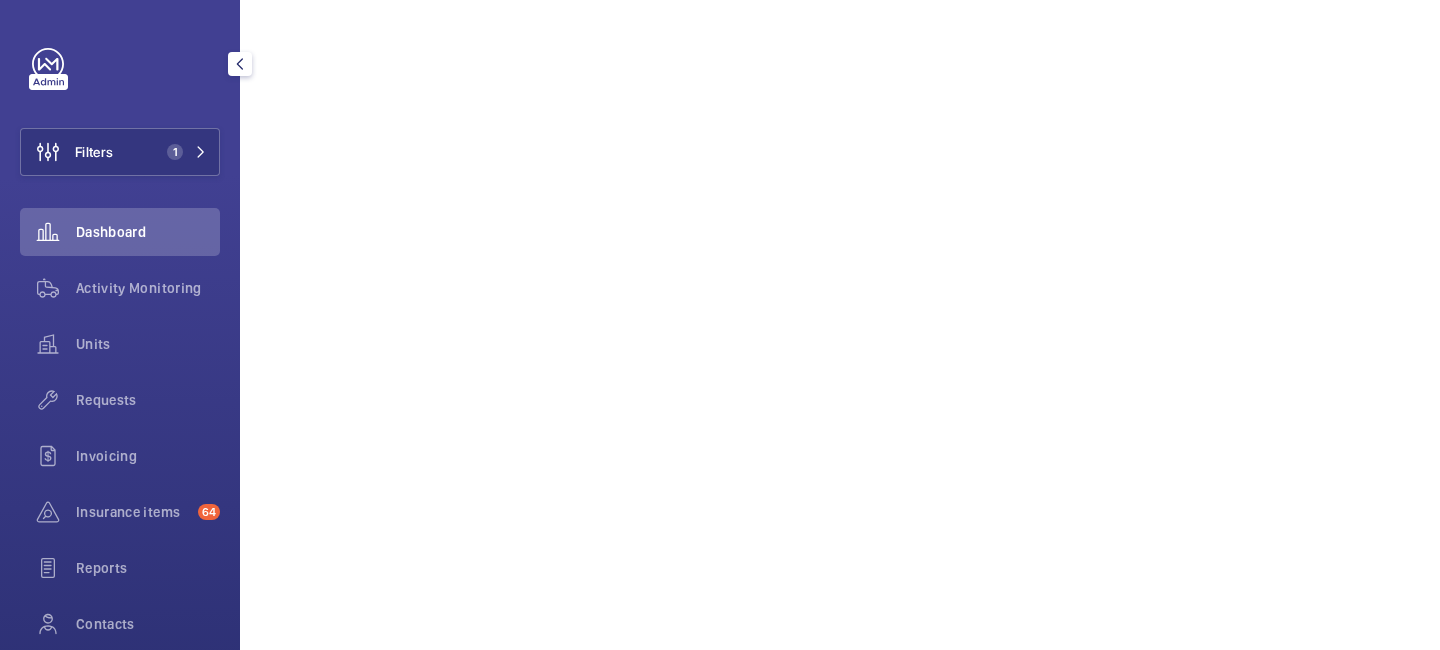 scroll, scrollTop: 255, scrollLeft: 0, axis: vertical 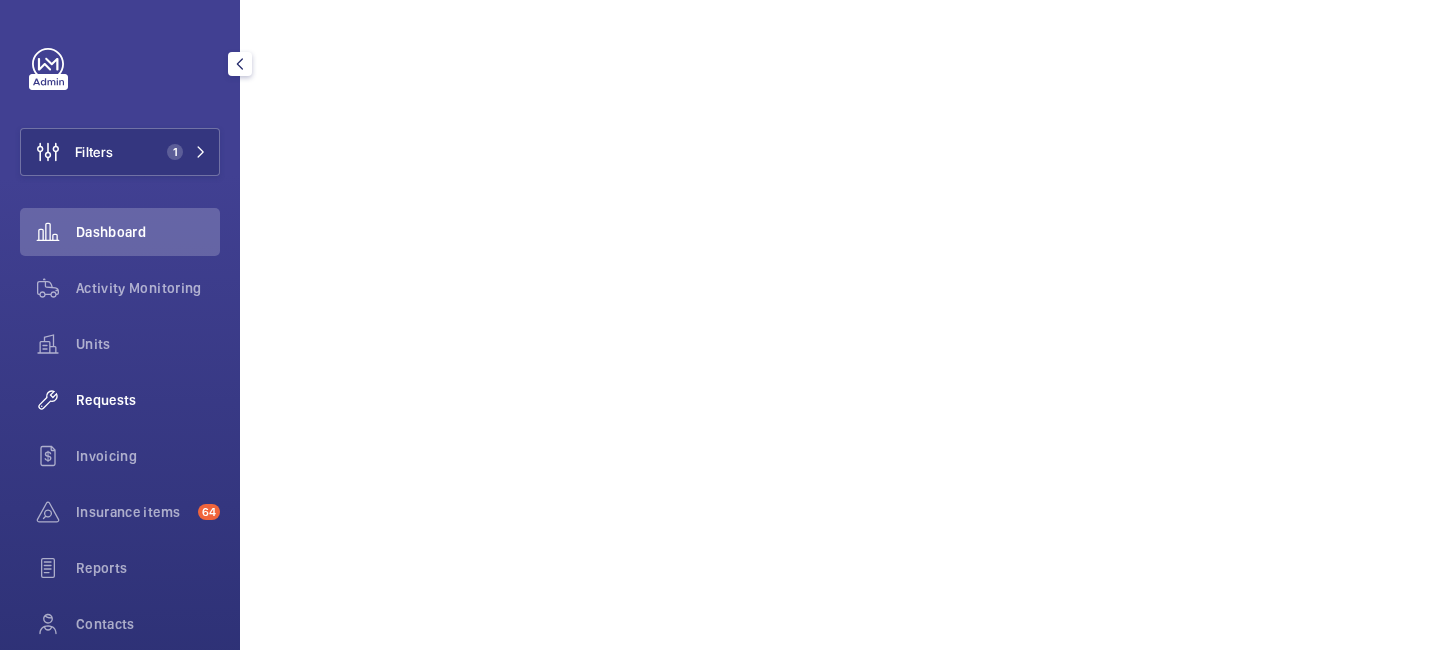 click on "Requests" 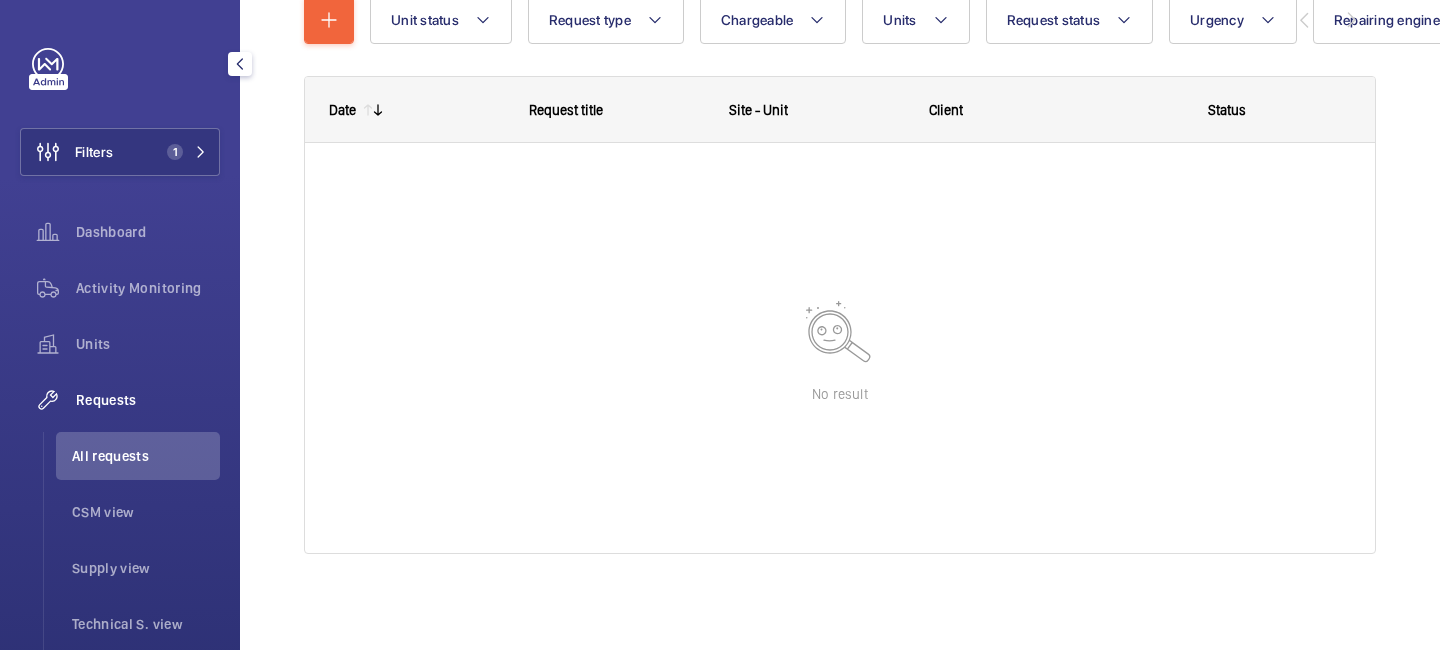 scroll, scrollTop: 251, scrollLeft: 0, axis: vertical 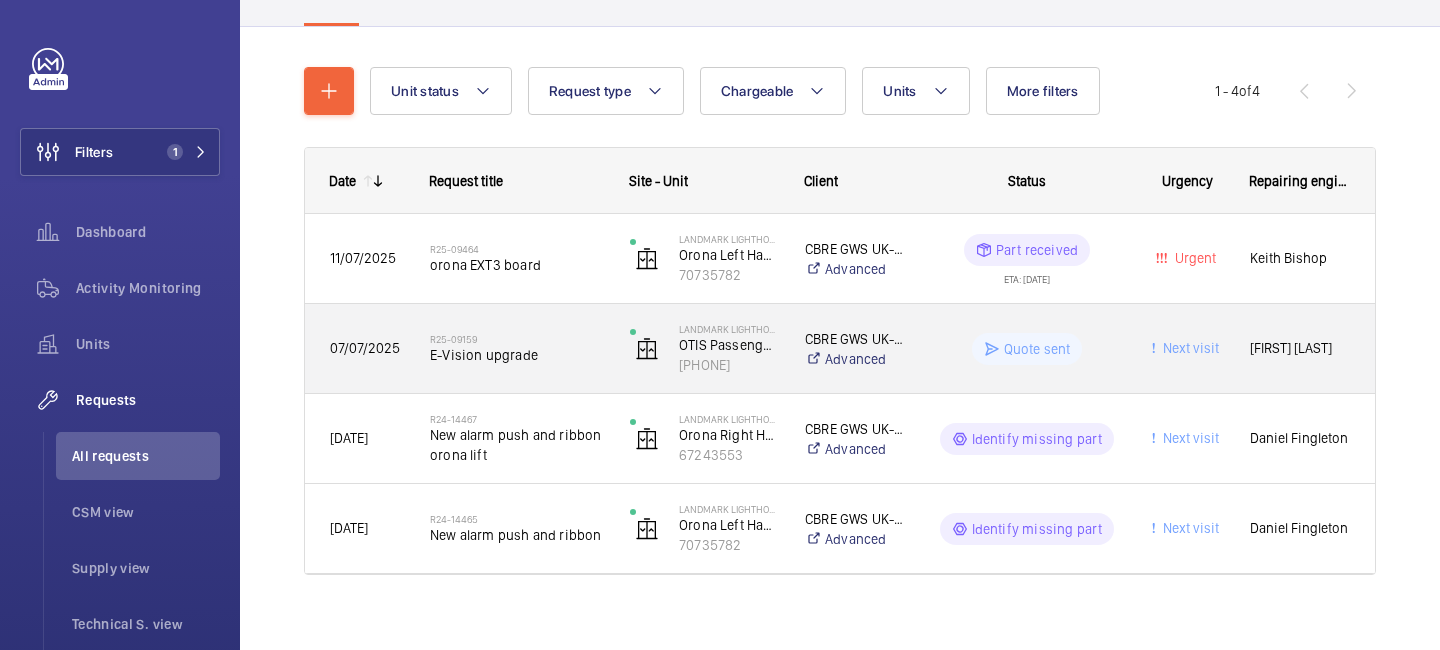 click on "07/07/2025" 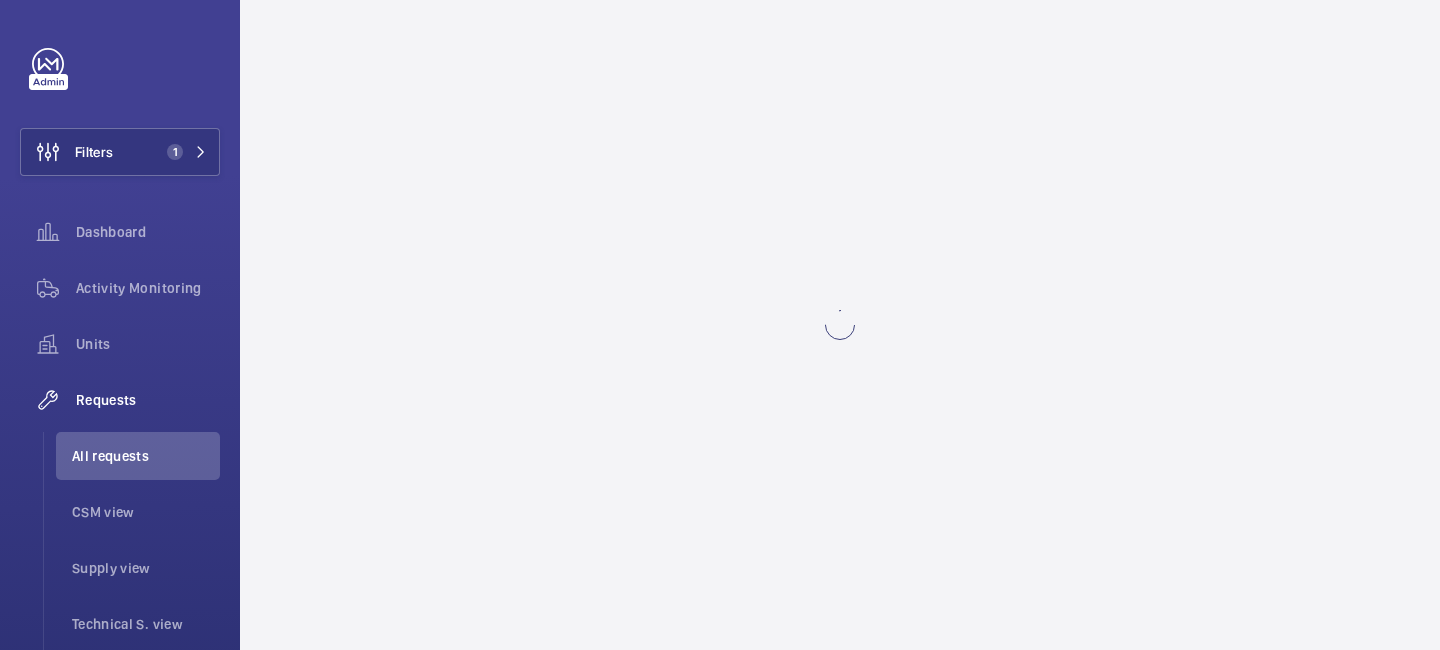 scroll, scrollTop: 0, scrollLeft: 0, axis: both 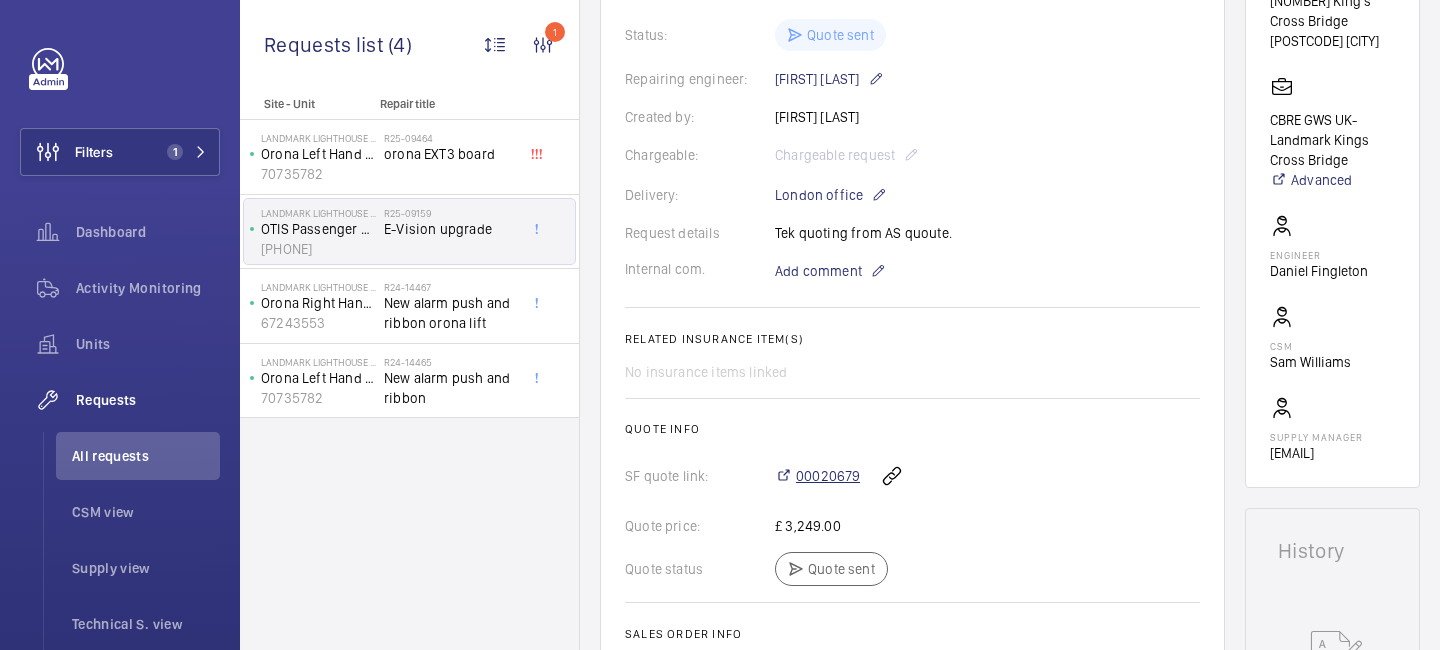 click on "00020679" 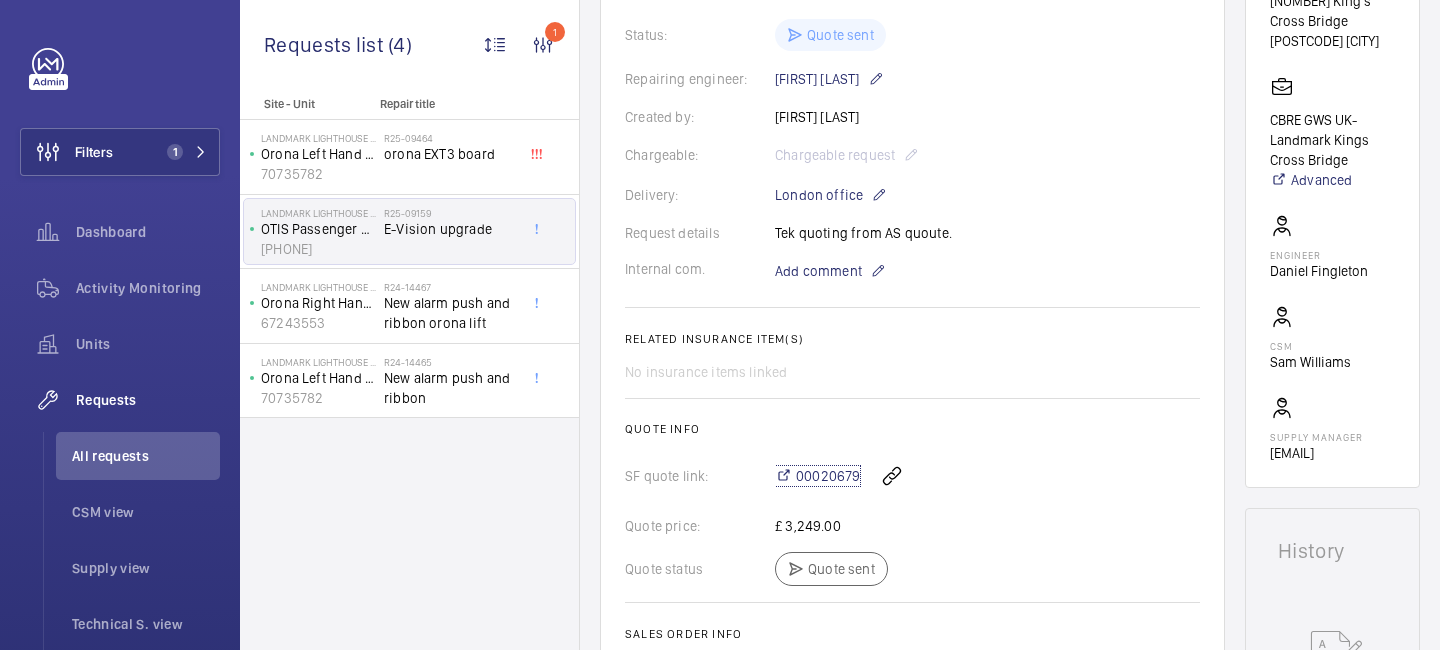 scroll, scrollTop: 0, scrollLeft: 0, axis: both 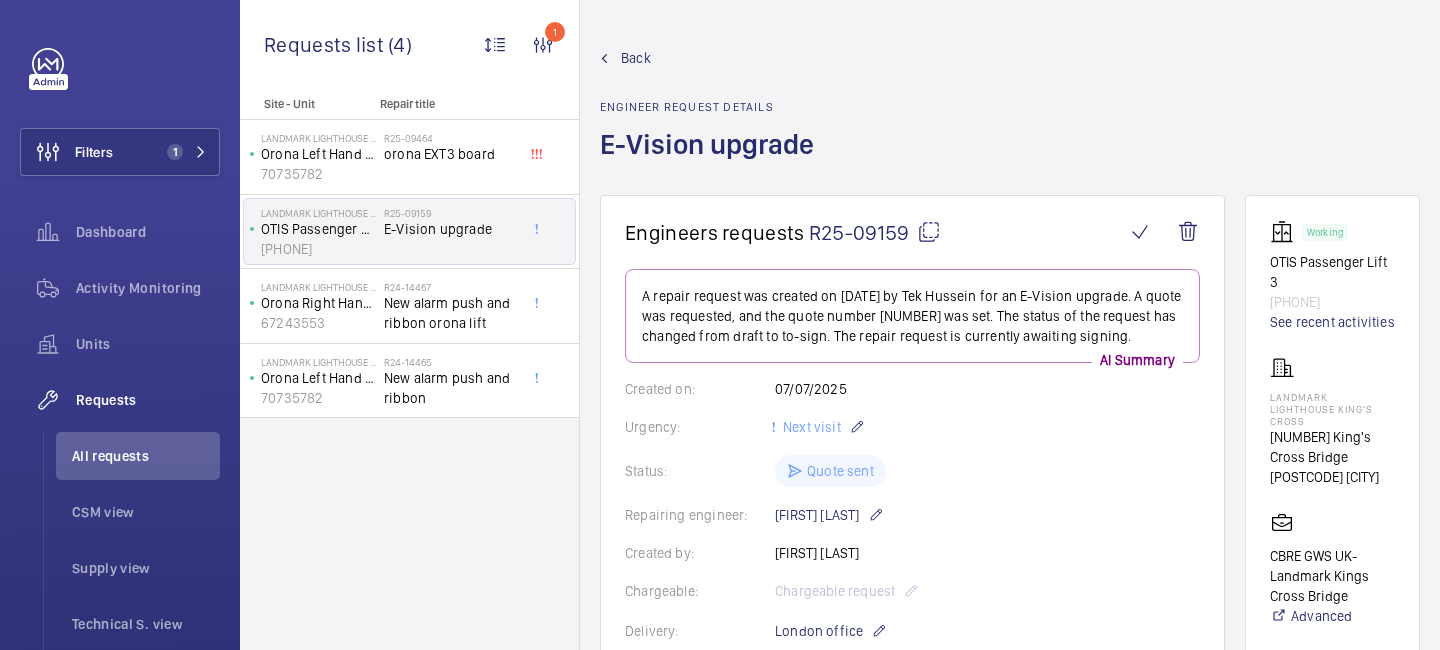 click on "Back" 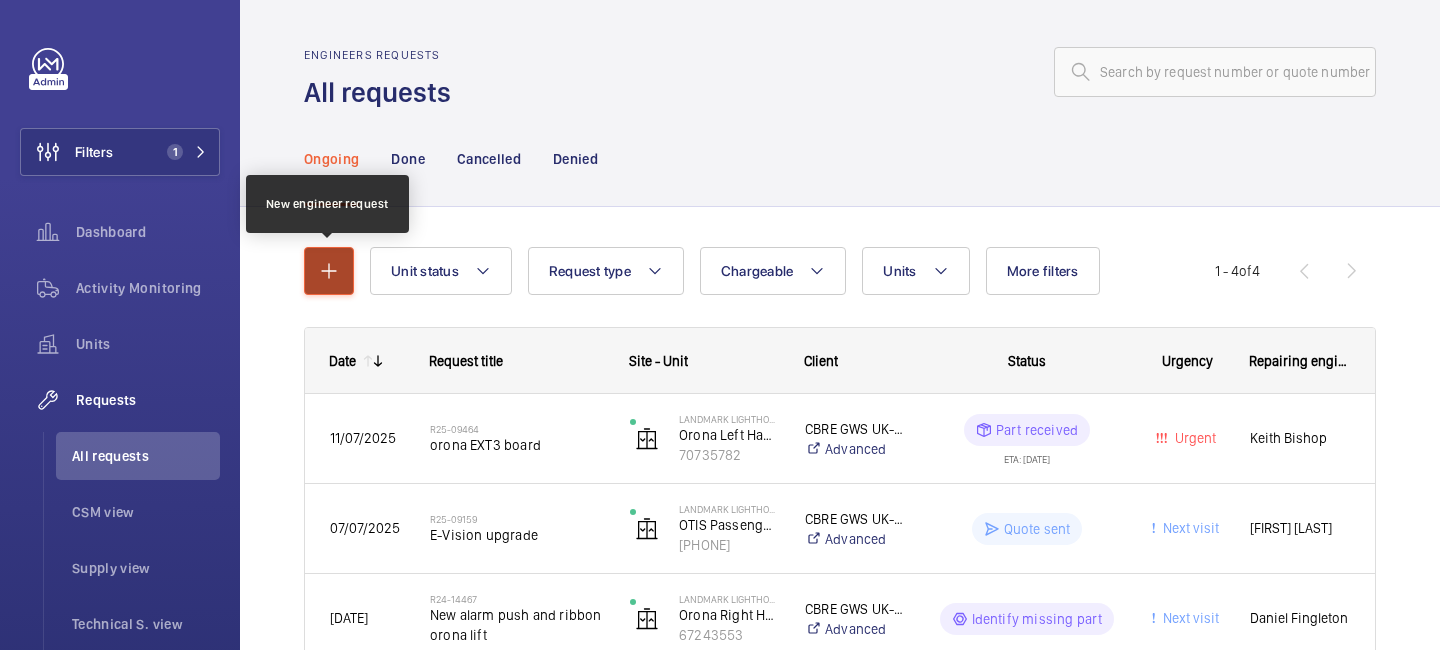 click 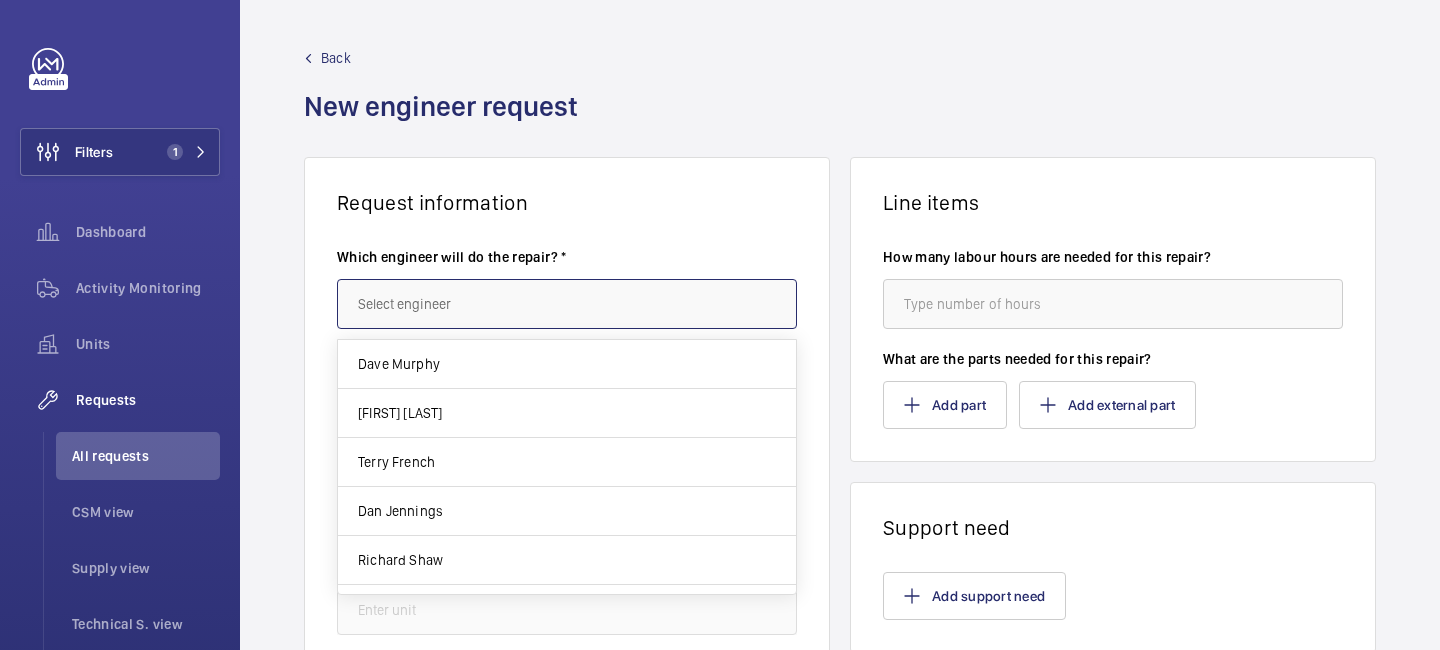 click at bounding box center [567, 304] 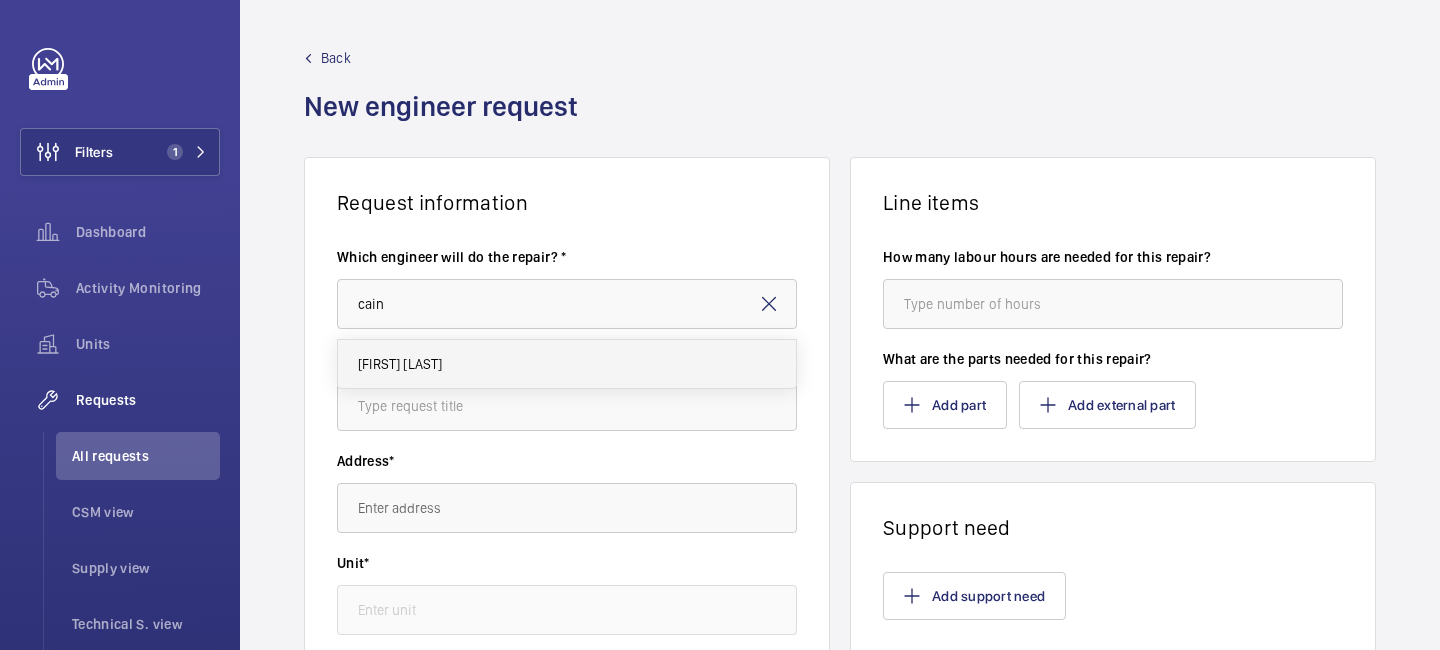 click on "[FIRST] [LAST]" at bounding box center (400, 364) 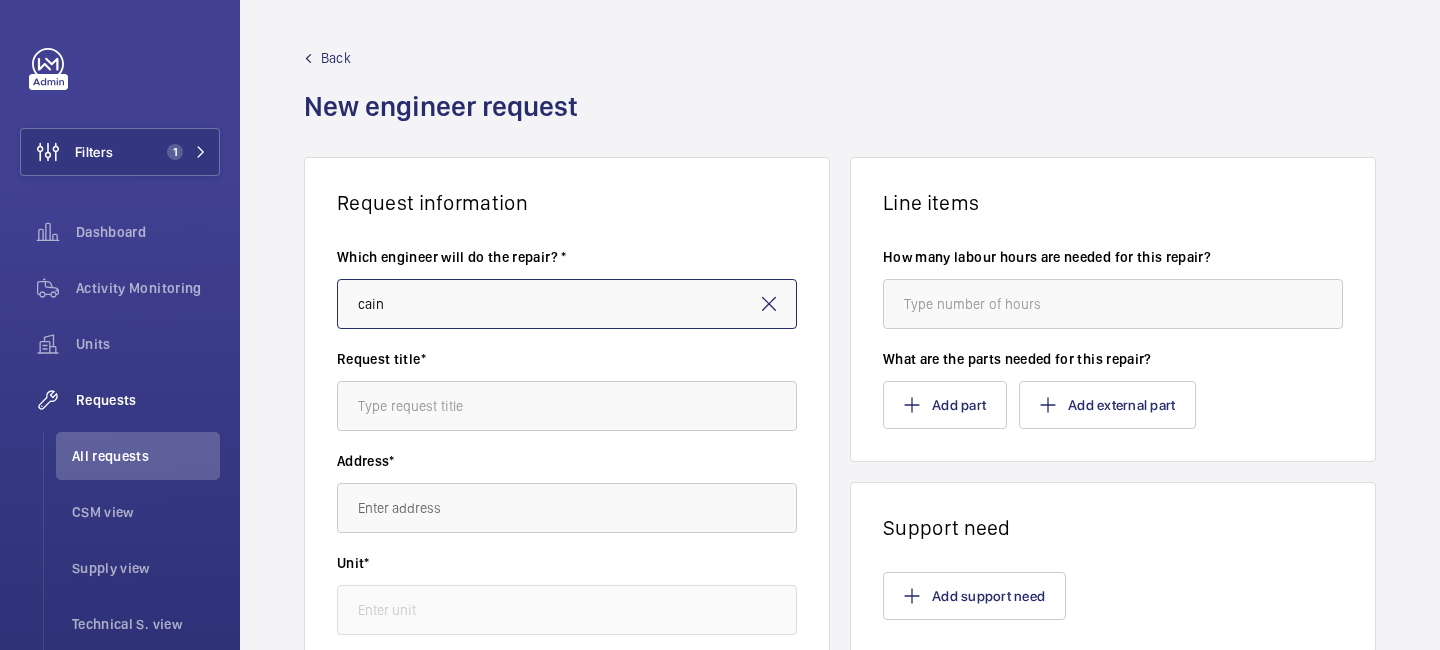 type on "[FIRST] [LAST]" 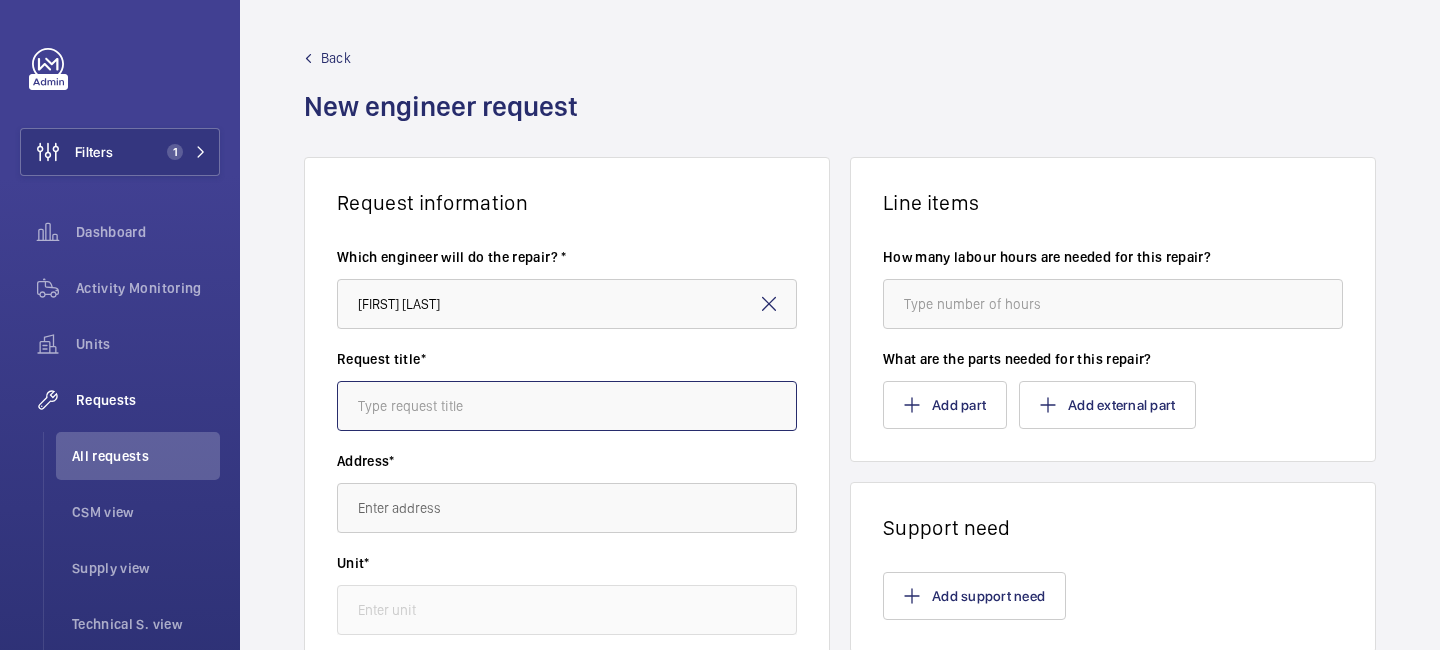 click 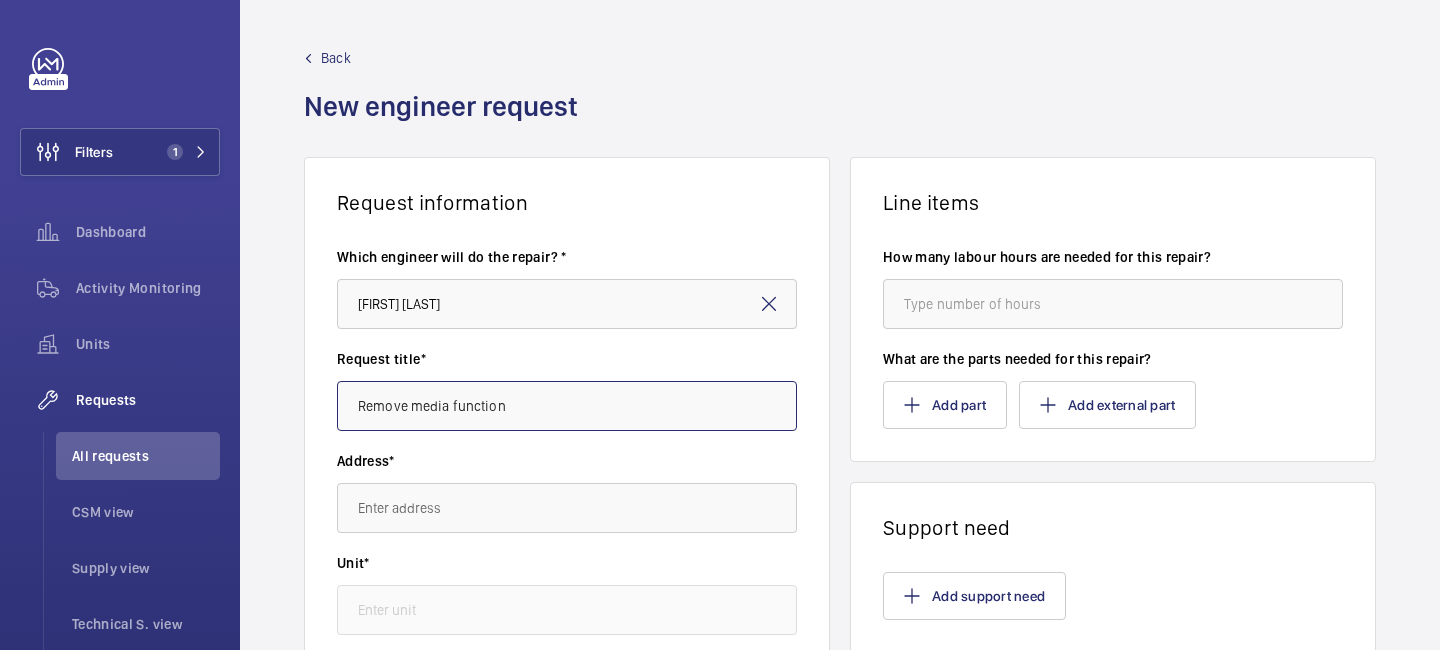 type on "Remove media function" 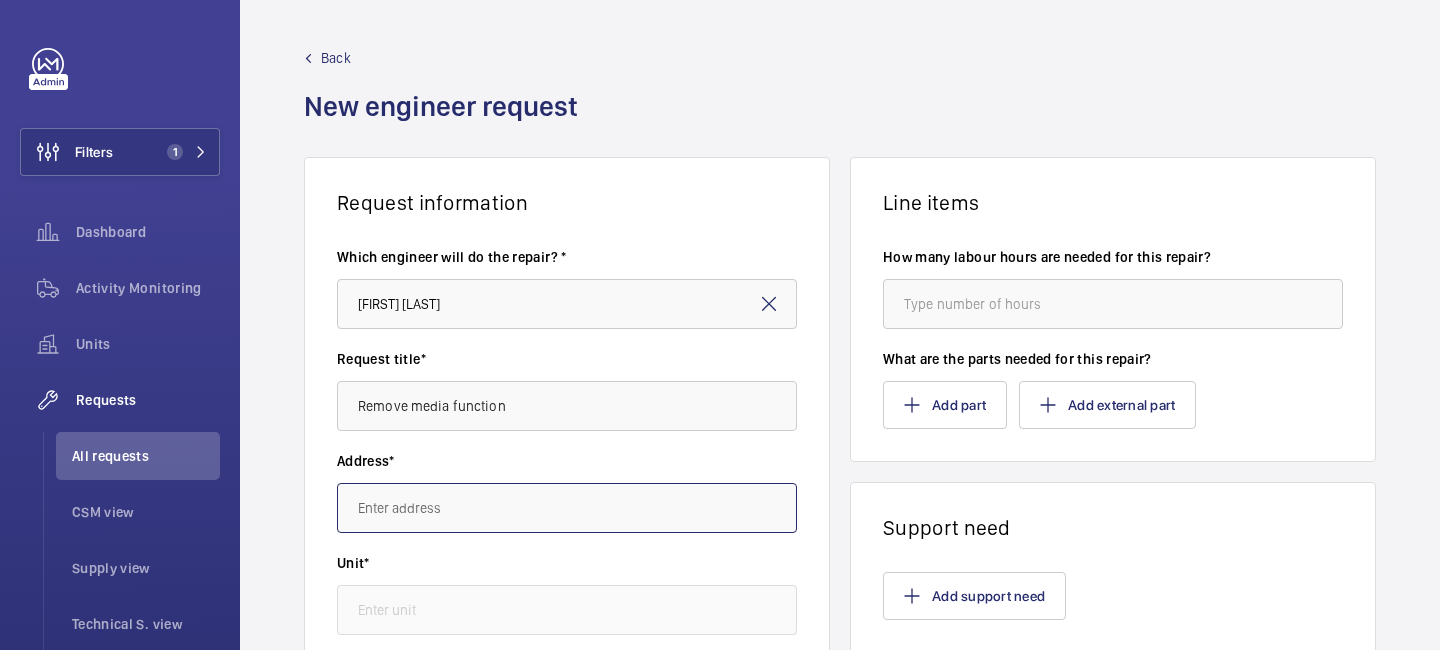 click at bounding box center (567, 508) 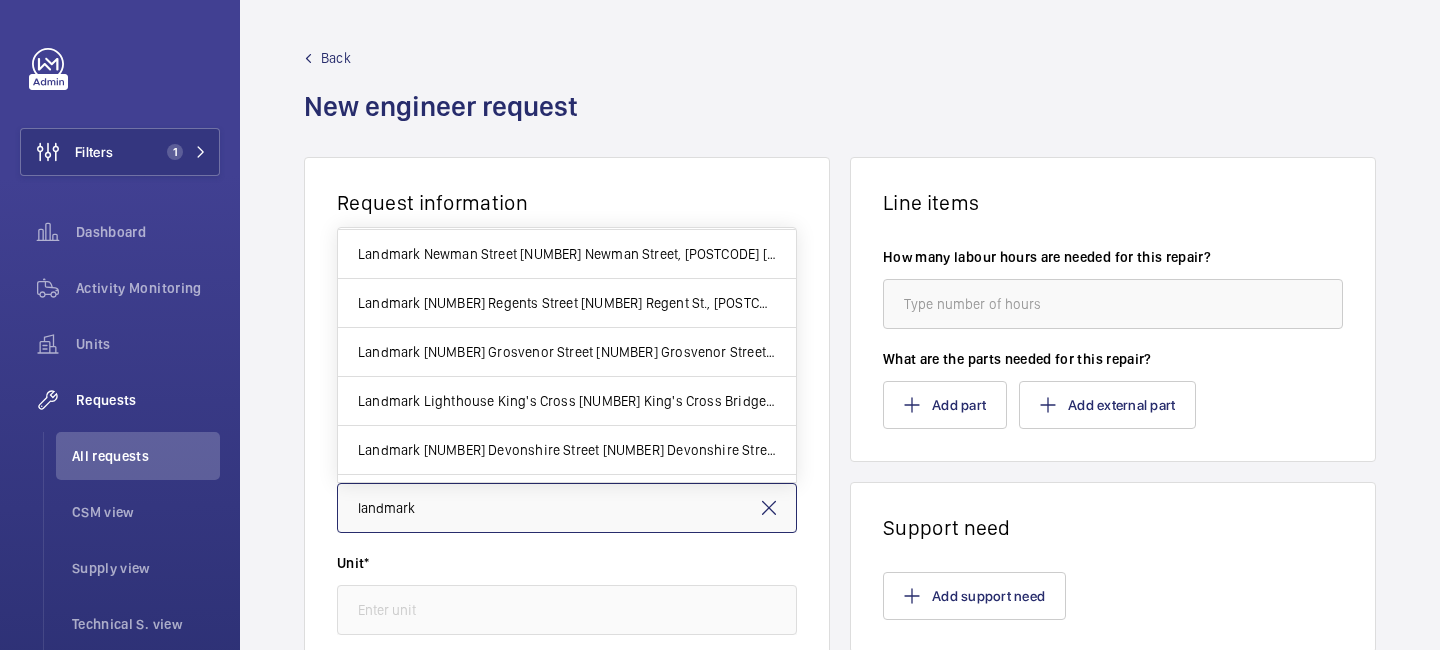 scroll, scrollTop: 392, scrollLeft: 0, axis: vertical 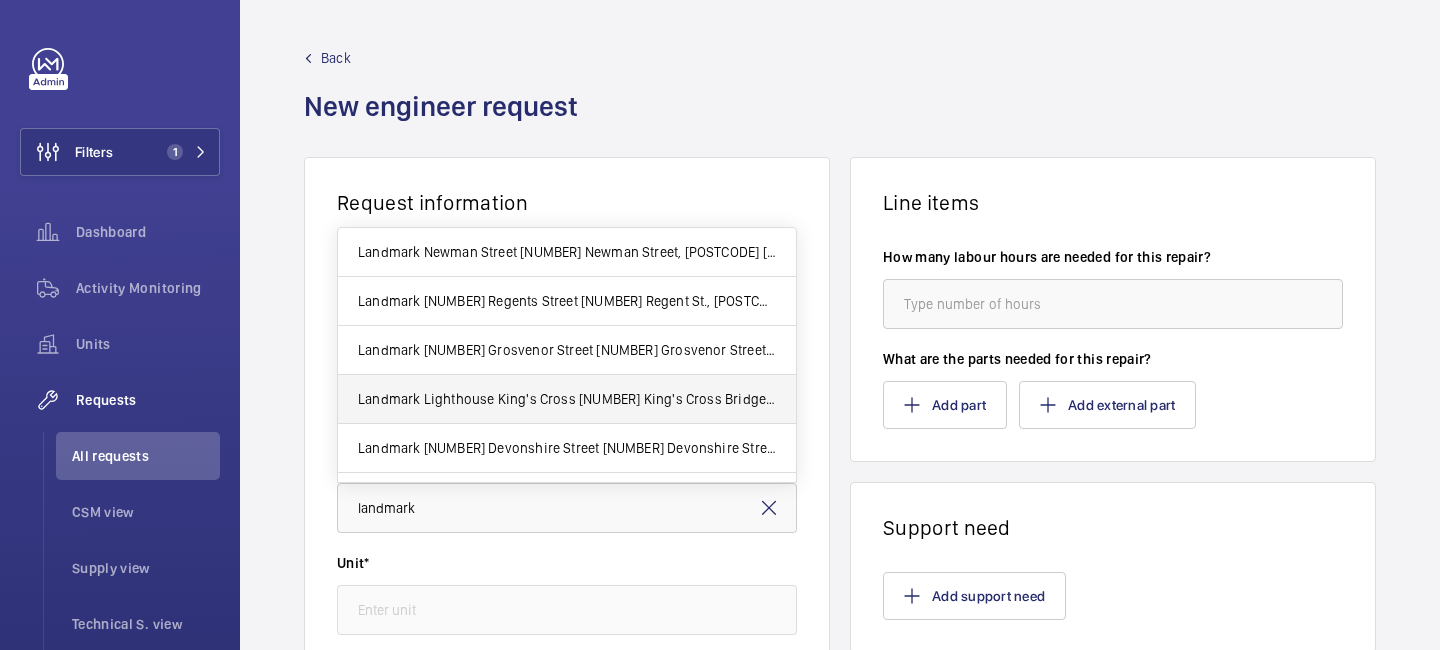 click on "Landmark Lighthouse King's Cross [NUMBER] King's Cross Bridge, [POSTCODE] [CITY]" at bounding box center (567, 399) 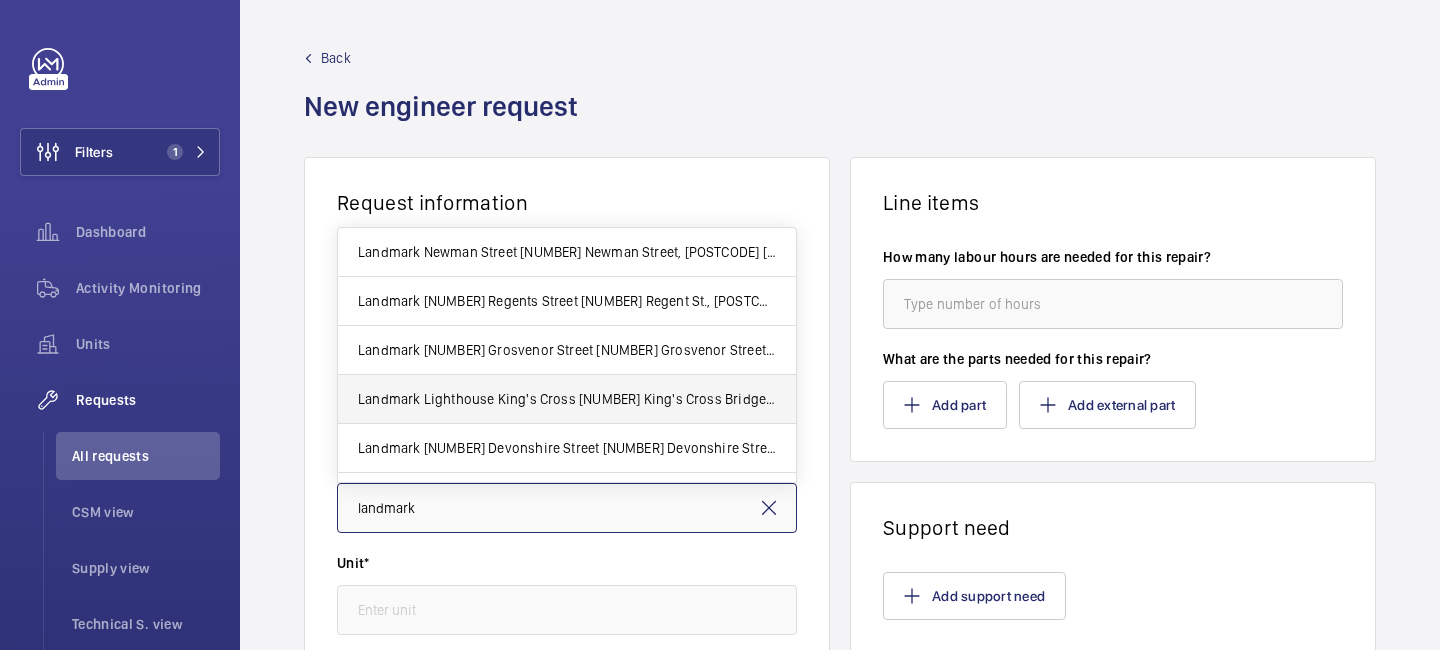 type on "Landmark Lighthouse King's Cross [NUMBER] King's Cross Bridge, [POSTCODE] [CITY]" 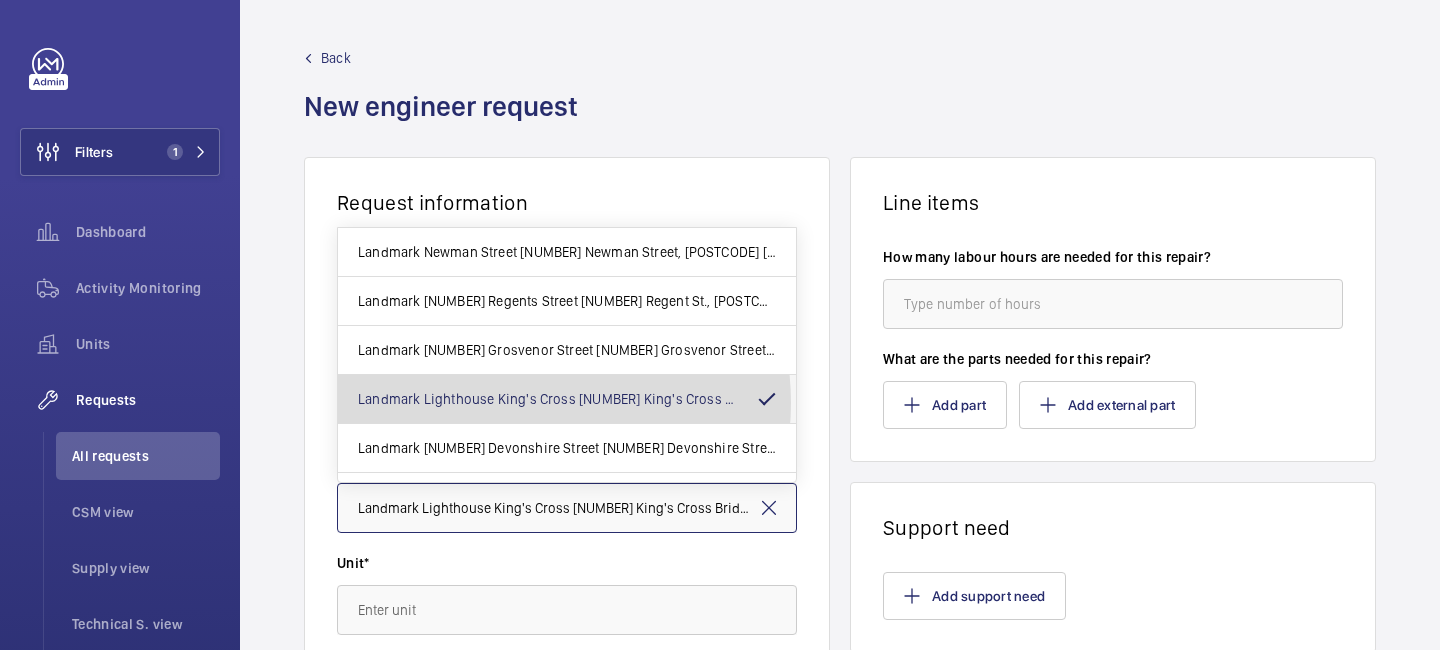 scroll, scrollTop: 0, scrollLeft: 45, axis: horizontal 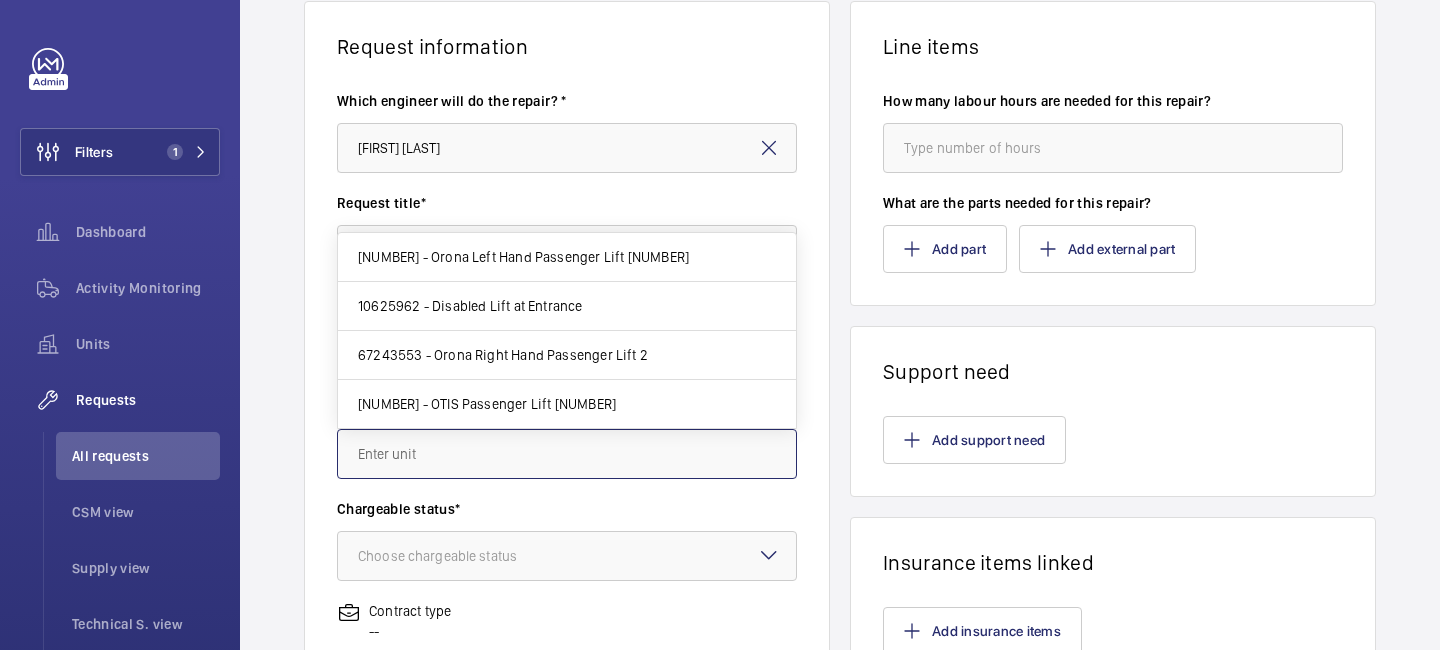 click at bounding box center (567, 454) 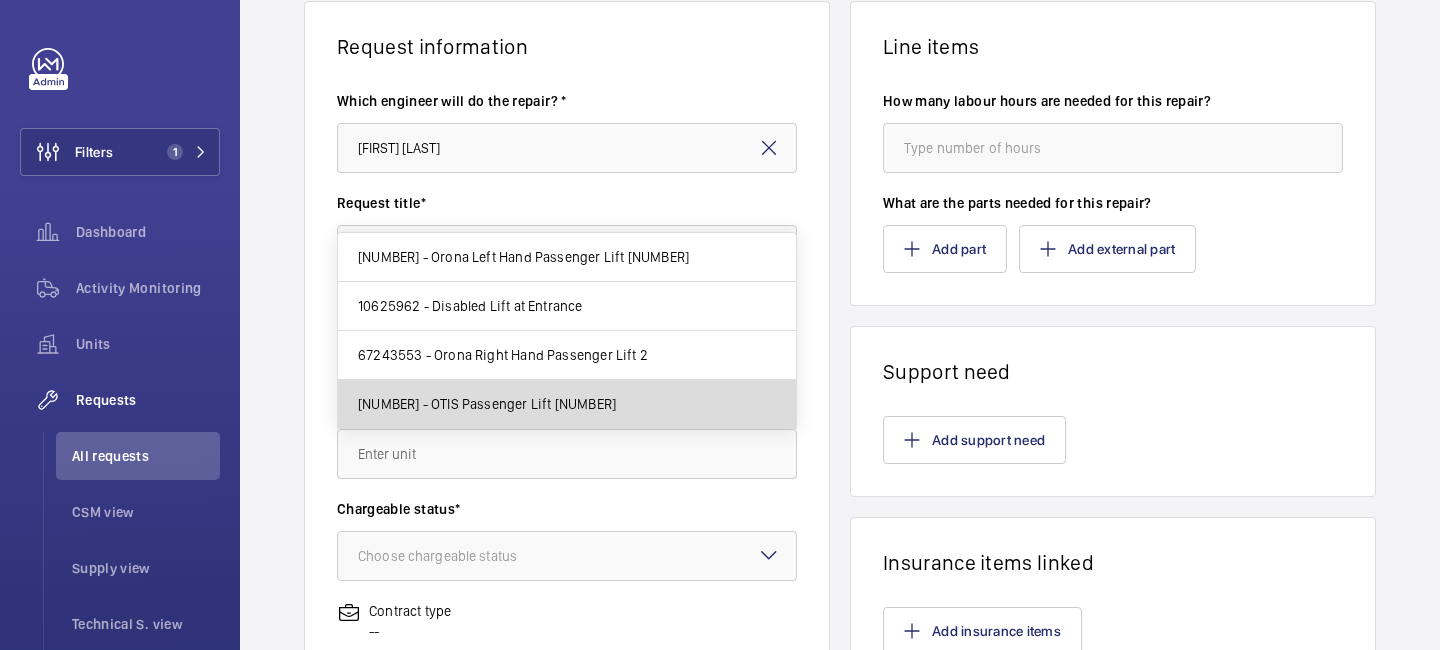 click on "[NUMBER] - OTIS Passenger Lift [NUMBER]" at bounding box center [567, 404] 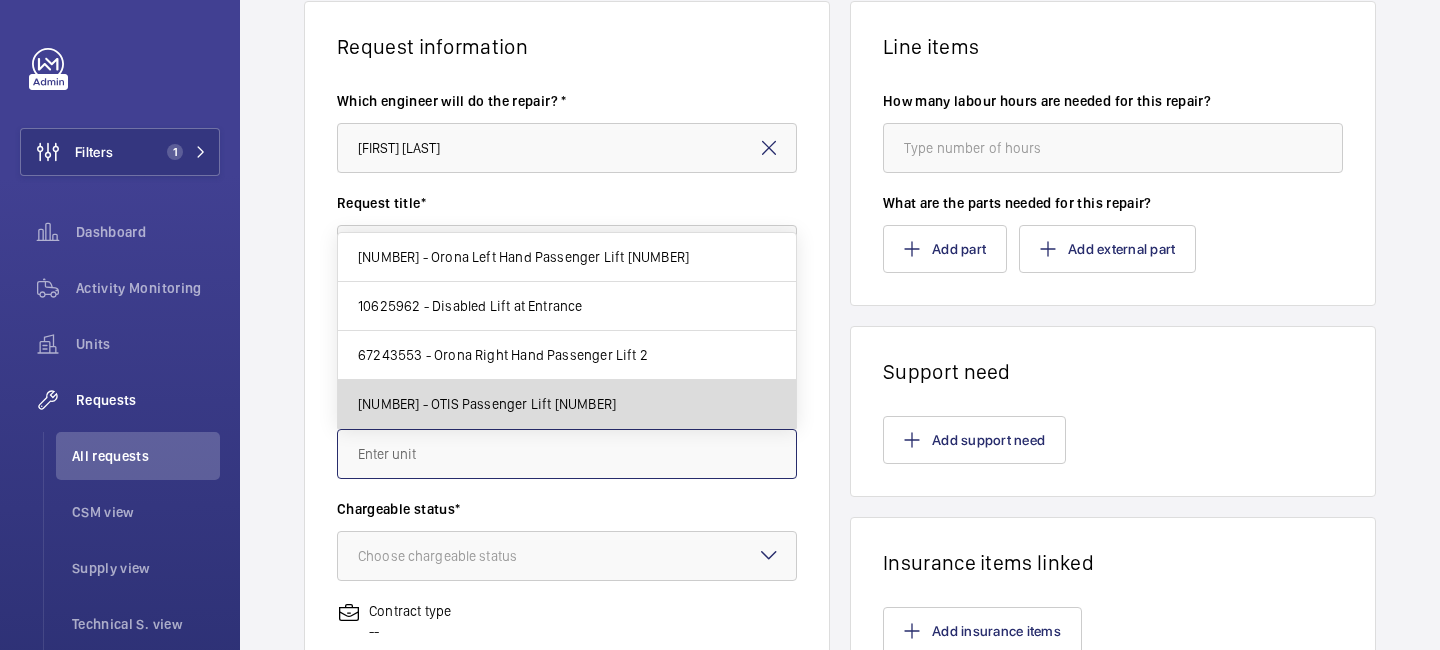 type on "[NUMBER] - OTIS Passenger Lift [NUMBER]" 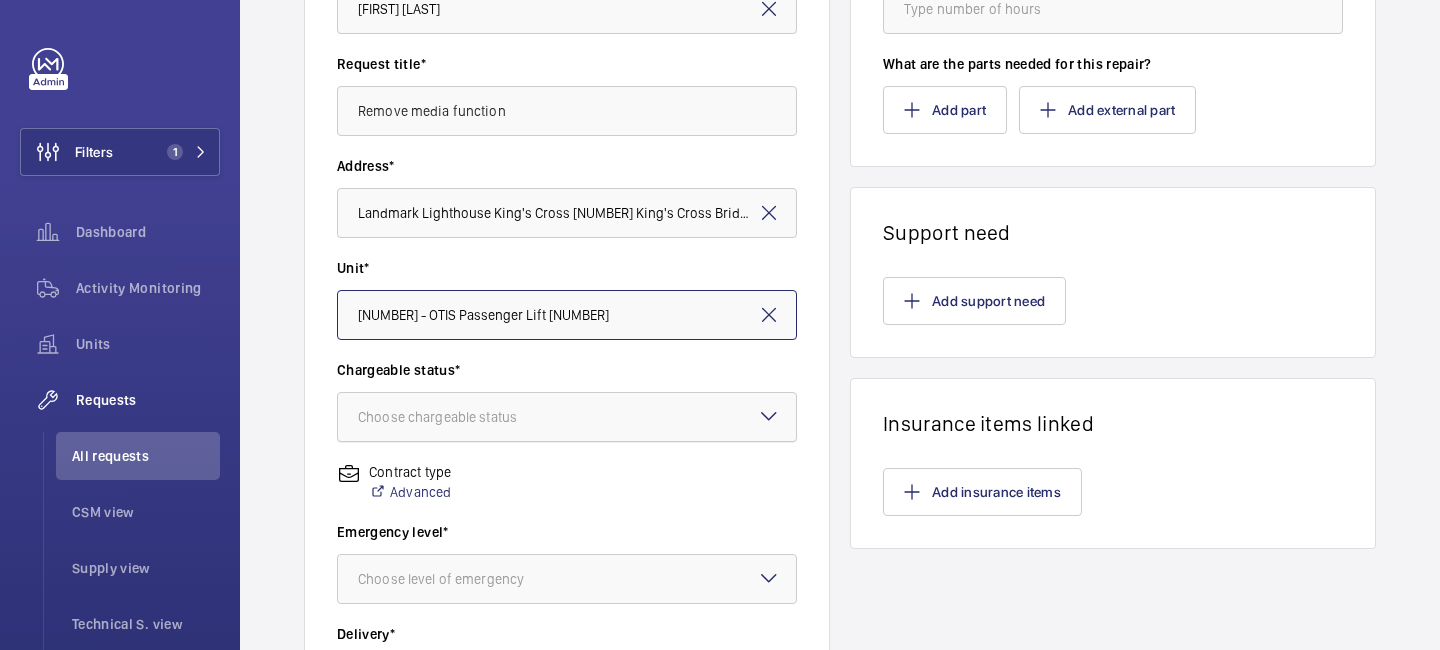 scroll, scrollTop: 330, scrollLeft: 0, axis: vertical 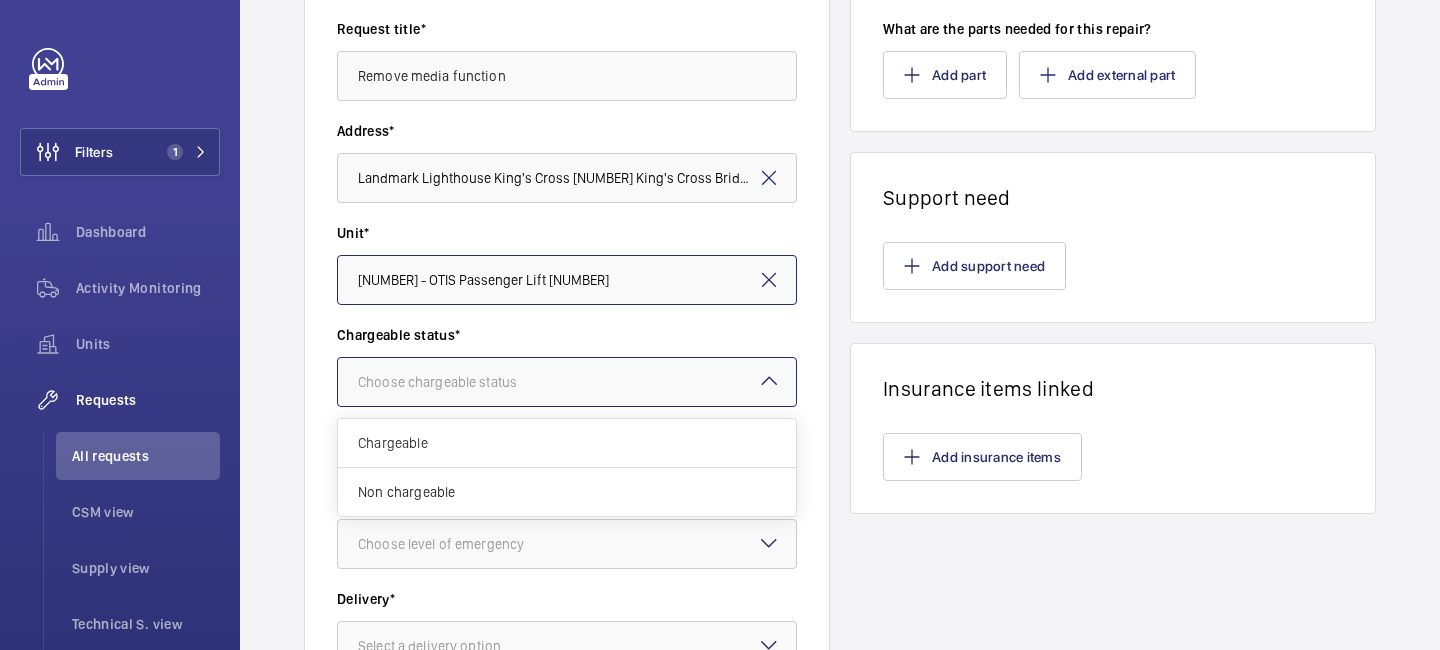 click on "Choose chargeable status" at bounding box center (462, 382) 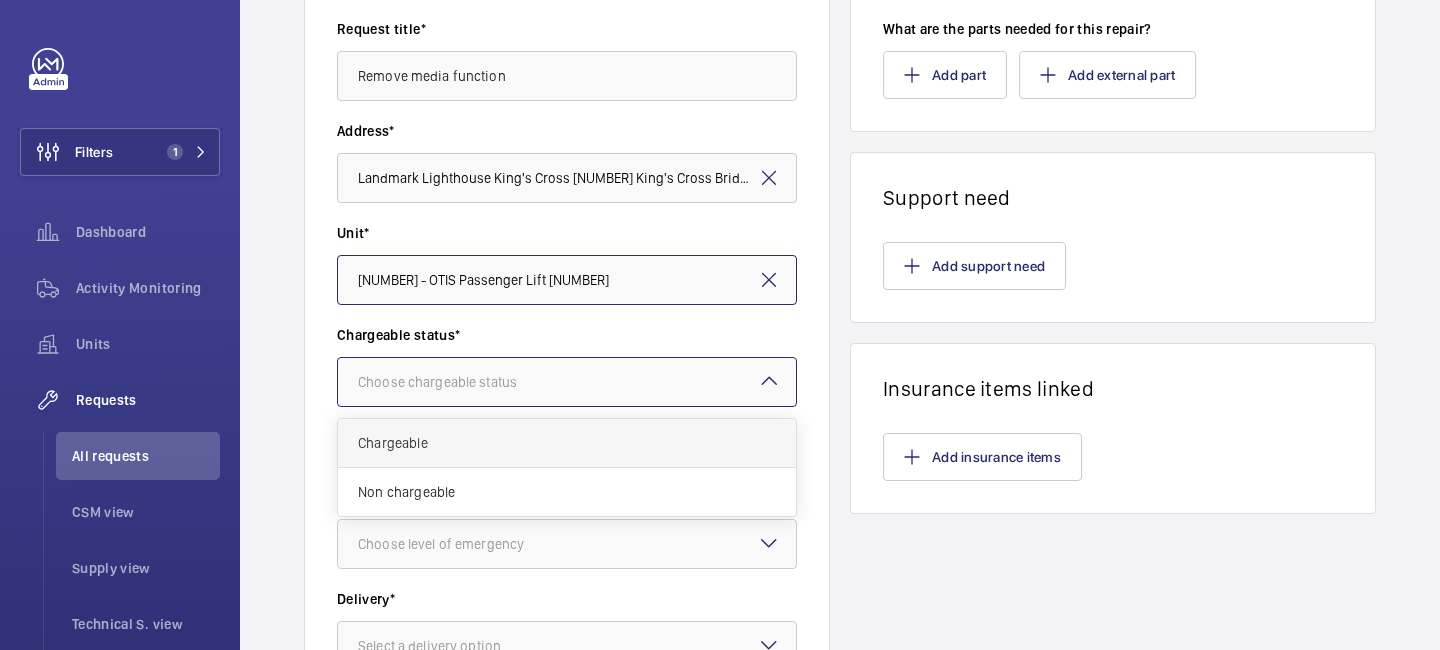 click on "Chargeable" at bounding box center (567, 443) 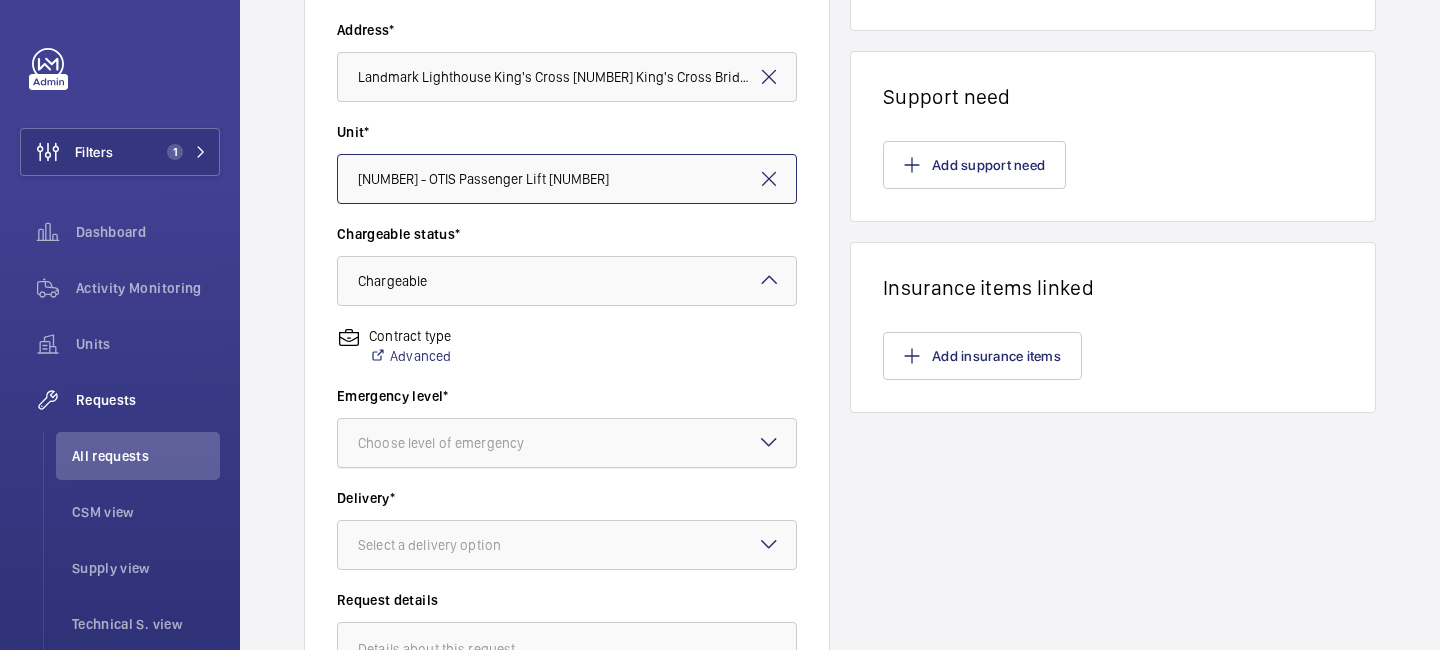 scroll, scrollTop: 472, scrollLeft: 0, axis: vertical 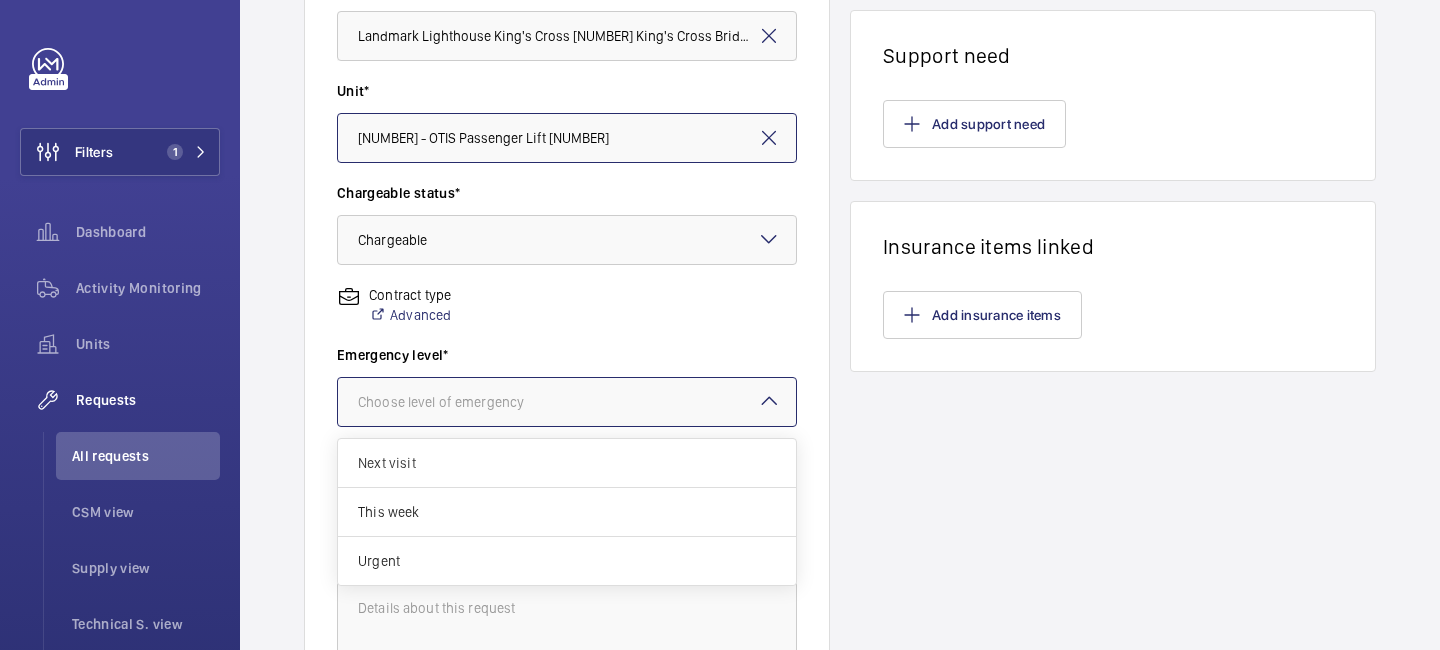 click at bounding box center (567, 402) 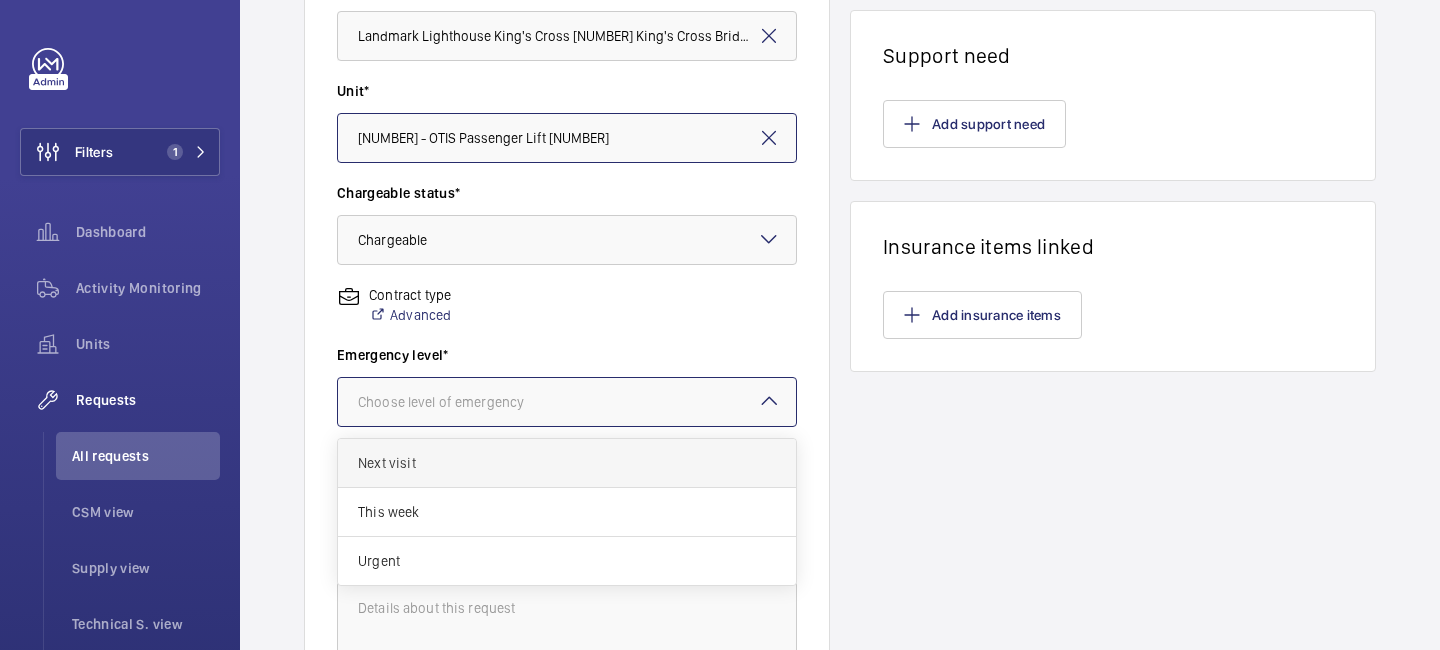 click on "Next visit" at bounding box center (567, 463) 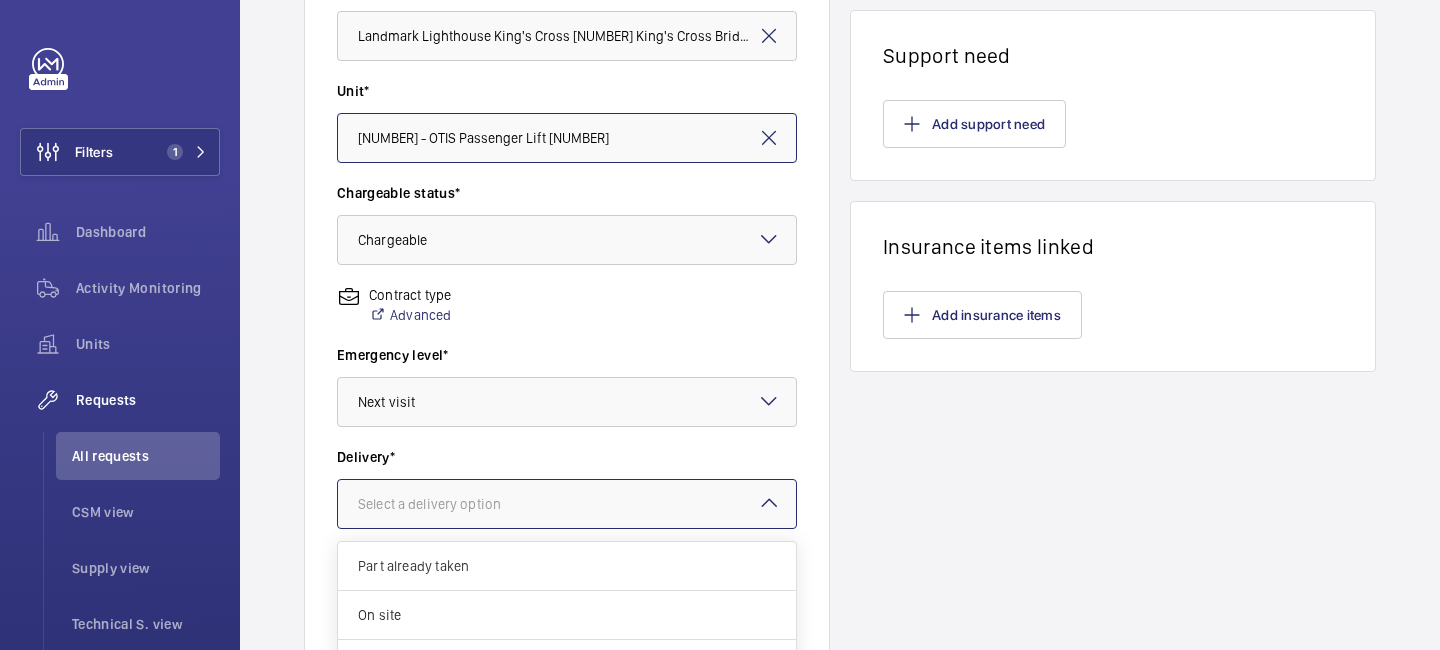 click at bounding box center (567, 504) 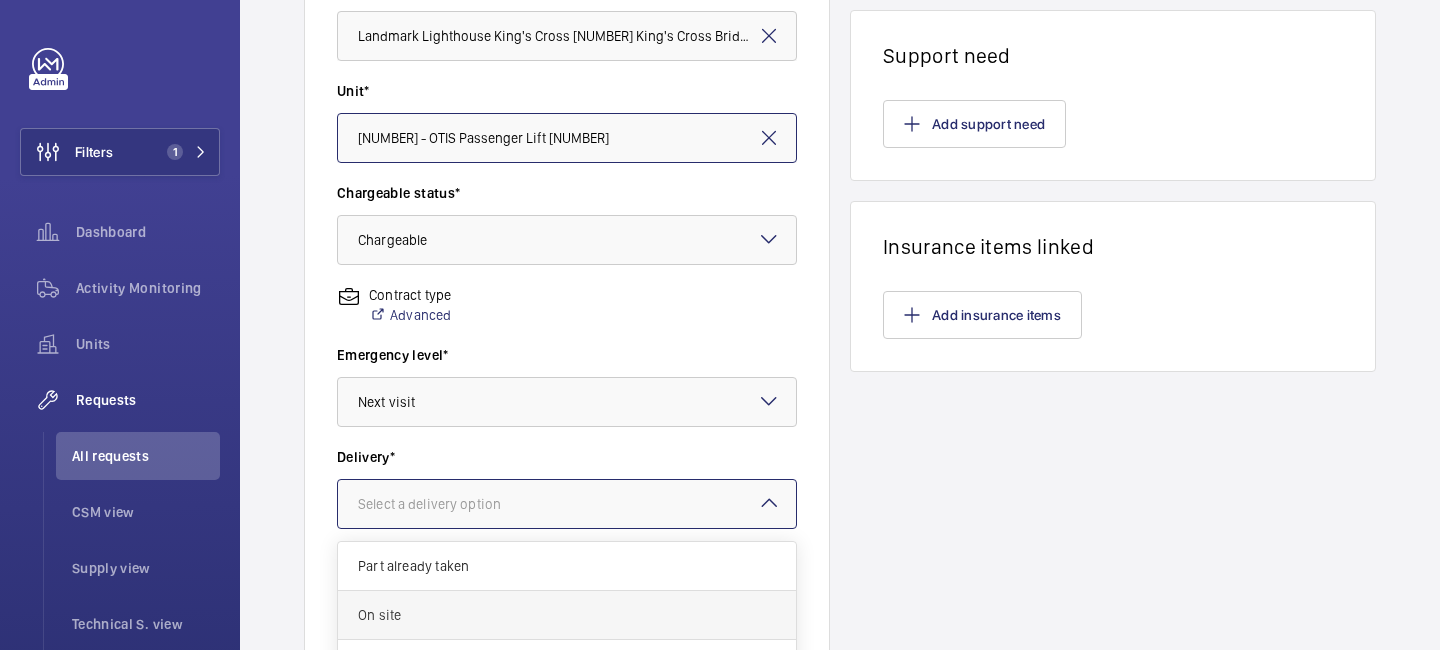 scroll, scrollTop: 73, scrollLeft: 0, axis: vertical 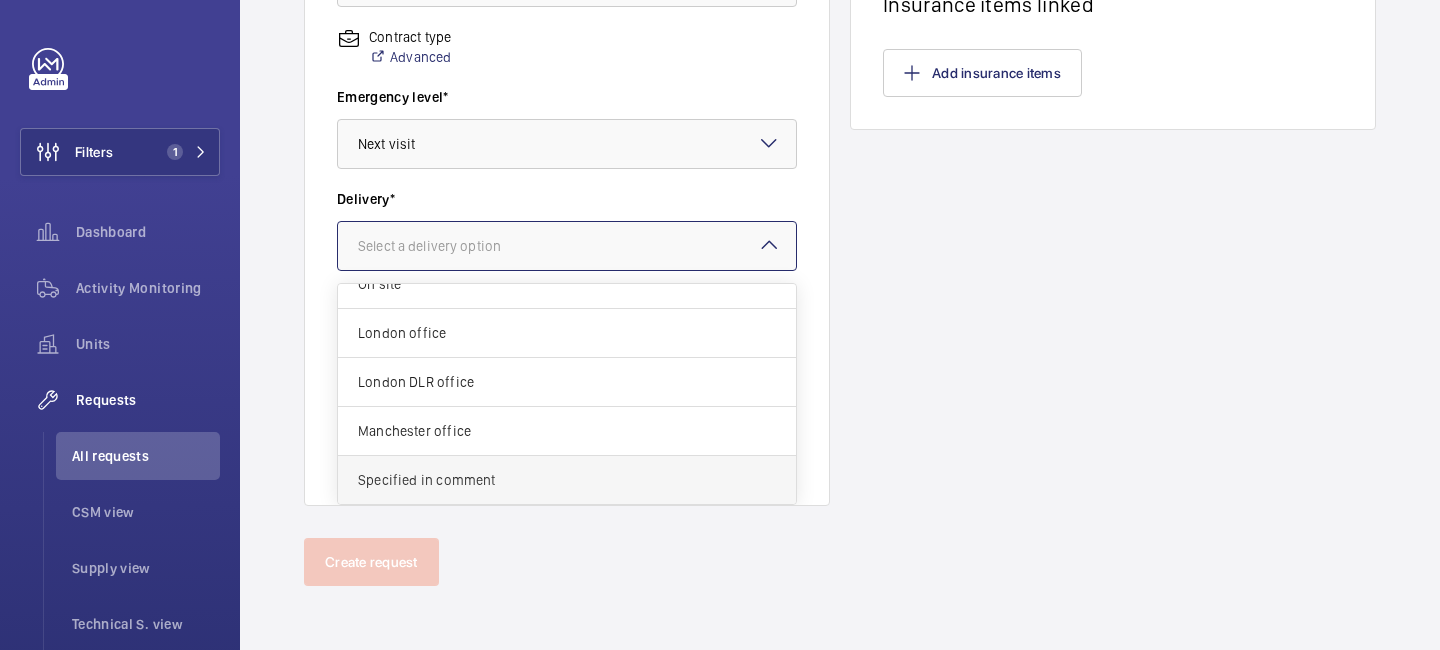 click on "Specified in comment" at bounding box center [567, 480] 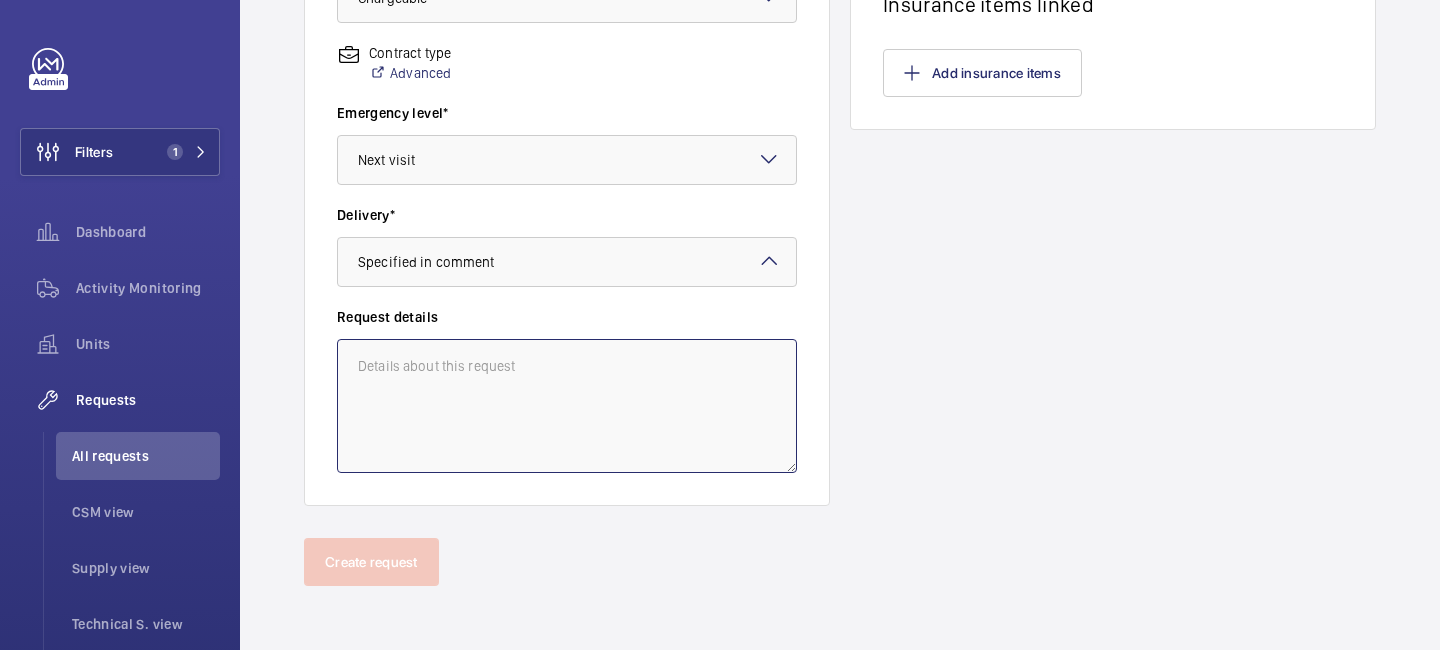 click at bounding box center (567, 406) 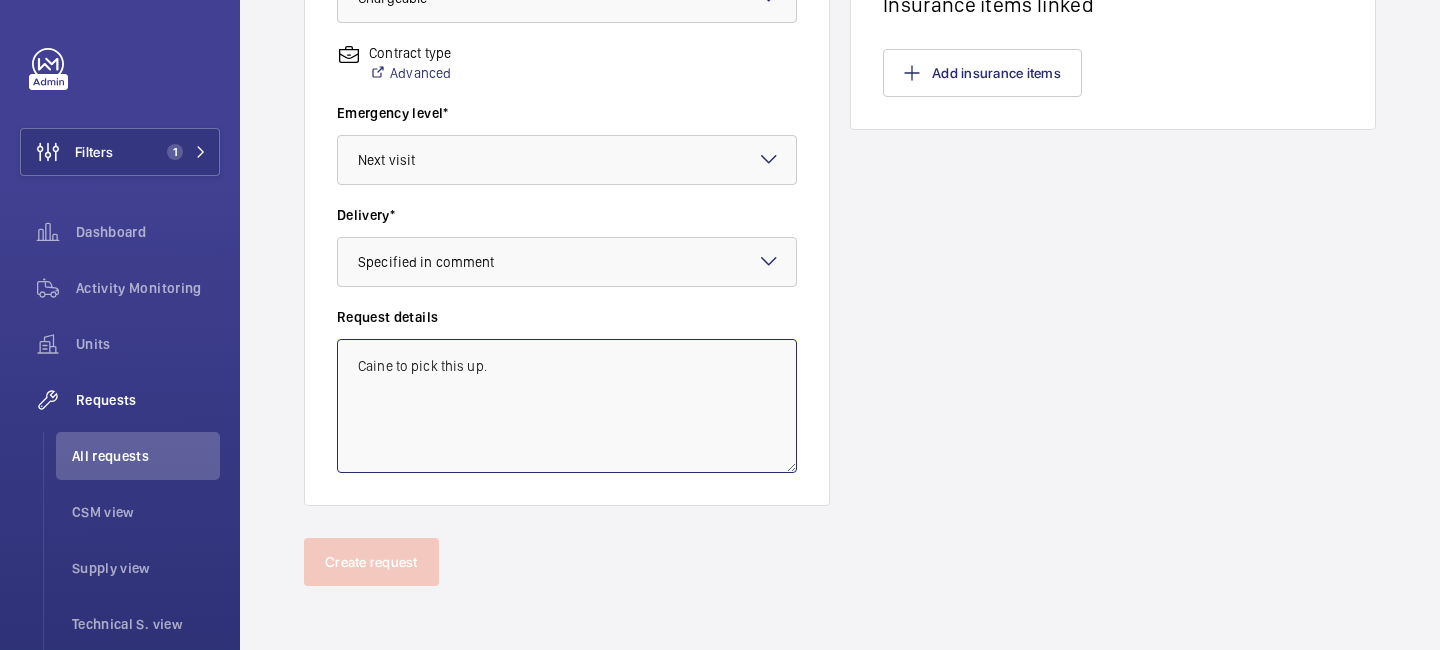 type on "Caine to pick this up." 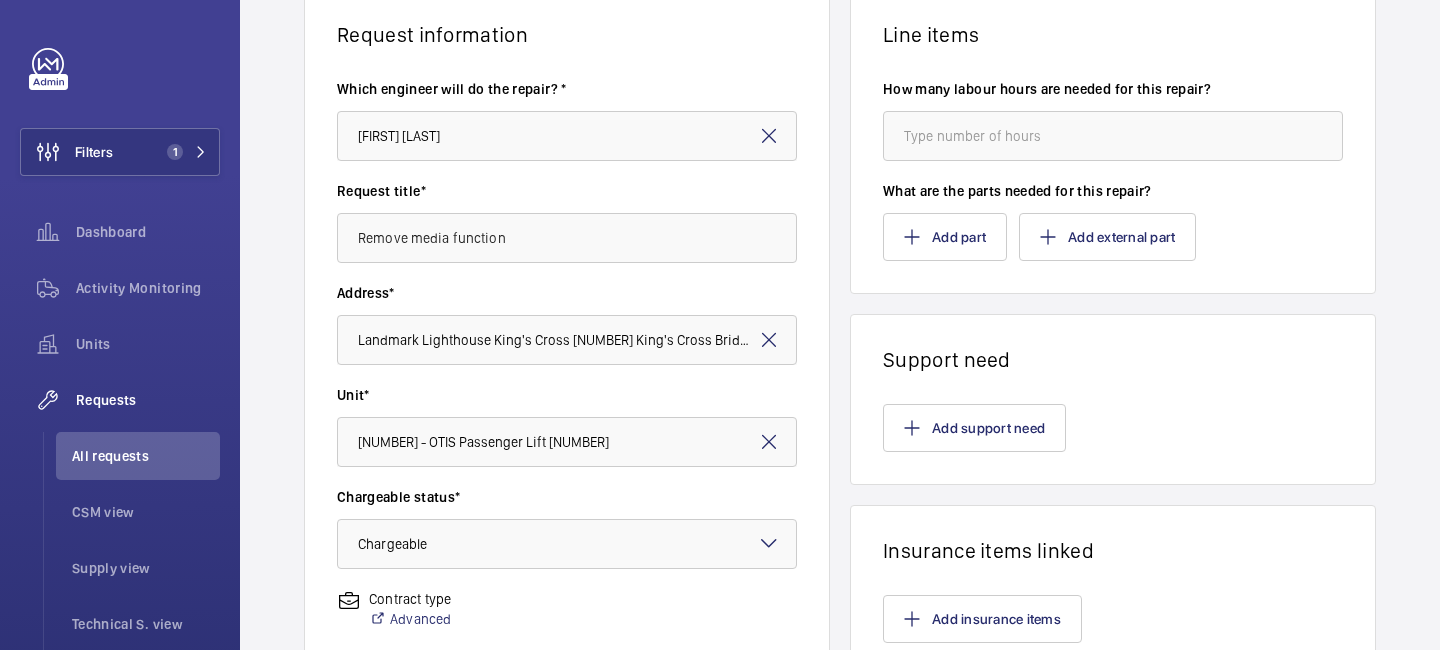 scroll, scrollTop: 213, scrollLeft: 0, axis: vertical 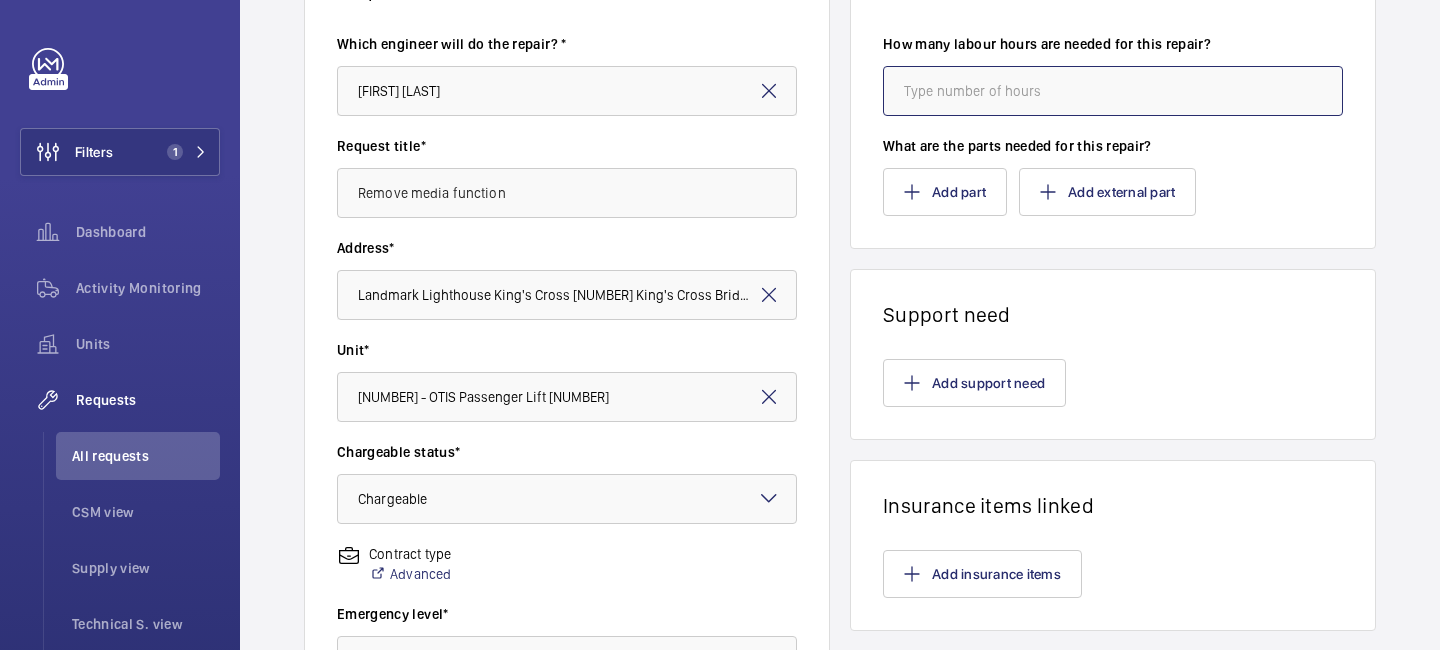 click 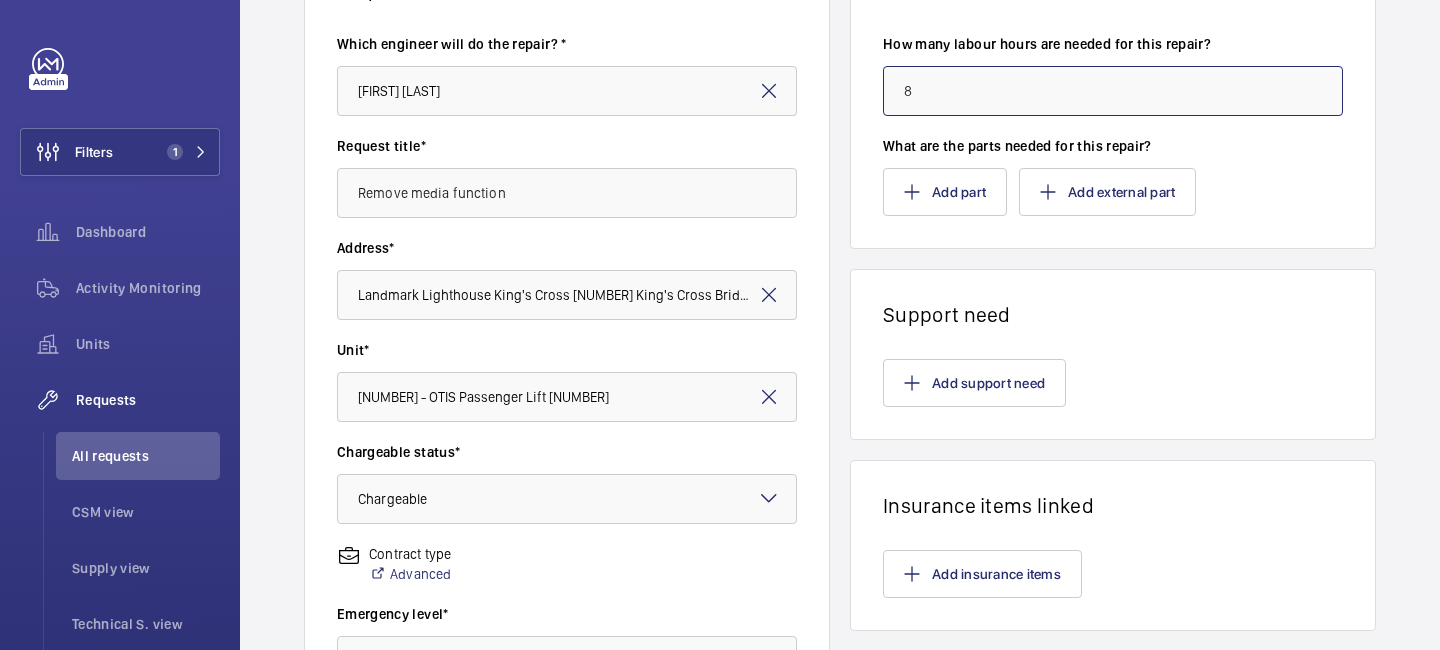 type on "8" 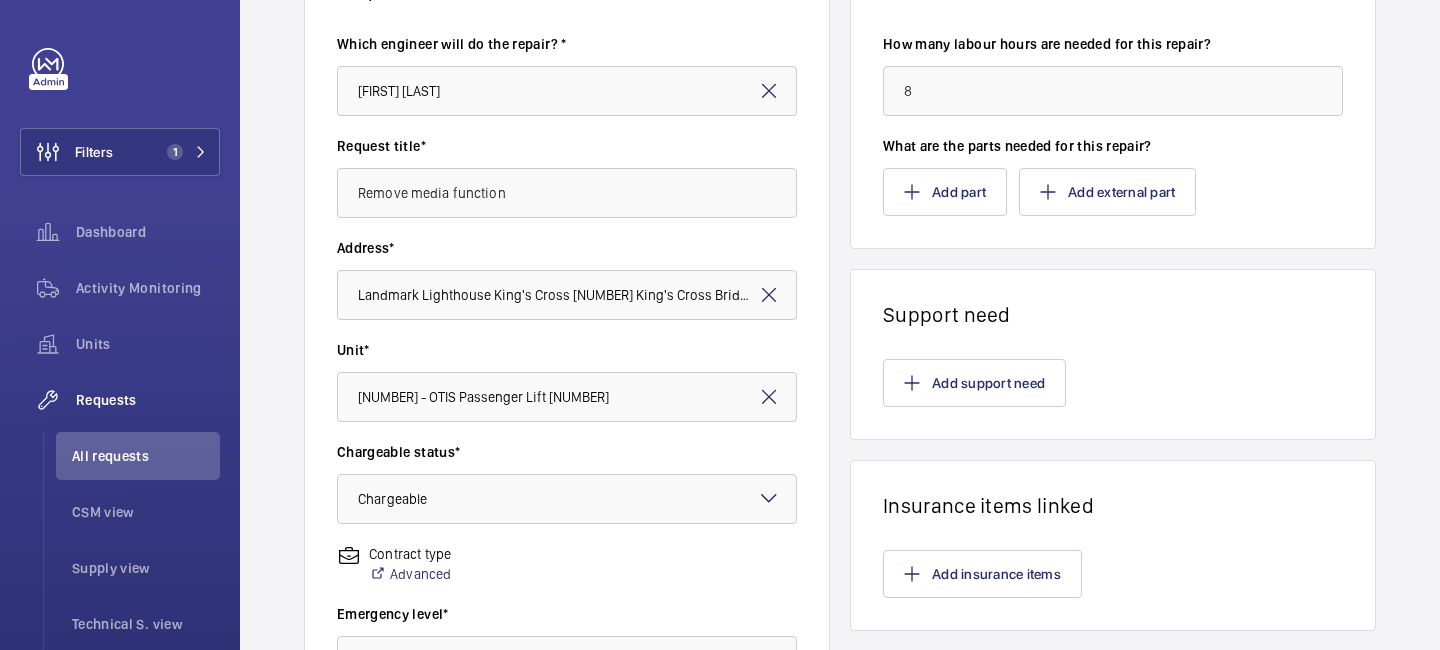 click on "Line items How many labour hours are needed for this repair? 8 What are the parts needed for this repair?  Add part  Add external part  Support need  Add support need   Insurance items linked   Add insurance items" 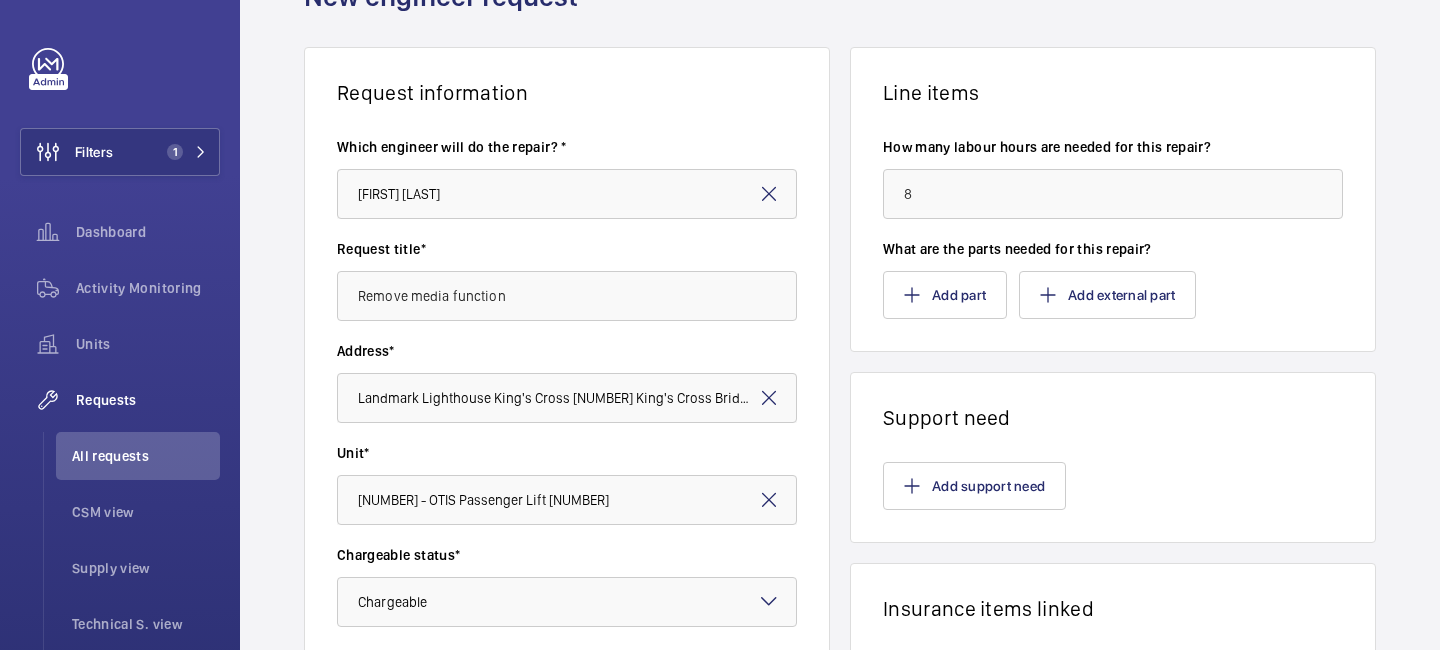 scroll, scrollTop: 1, scrollLeft: 0, axis: vertical 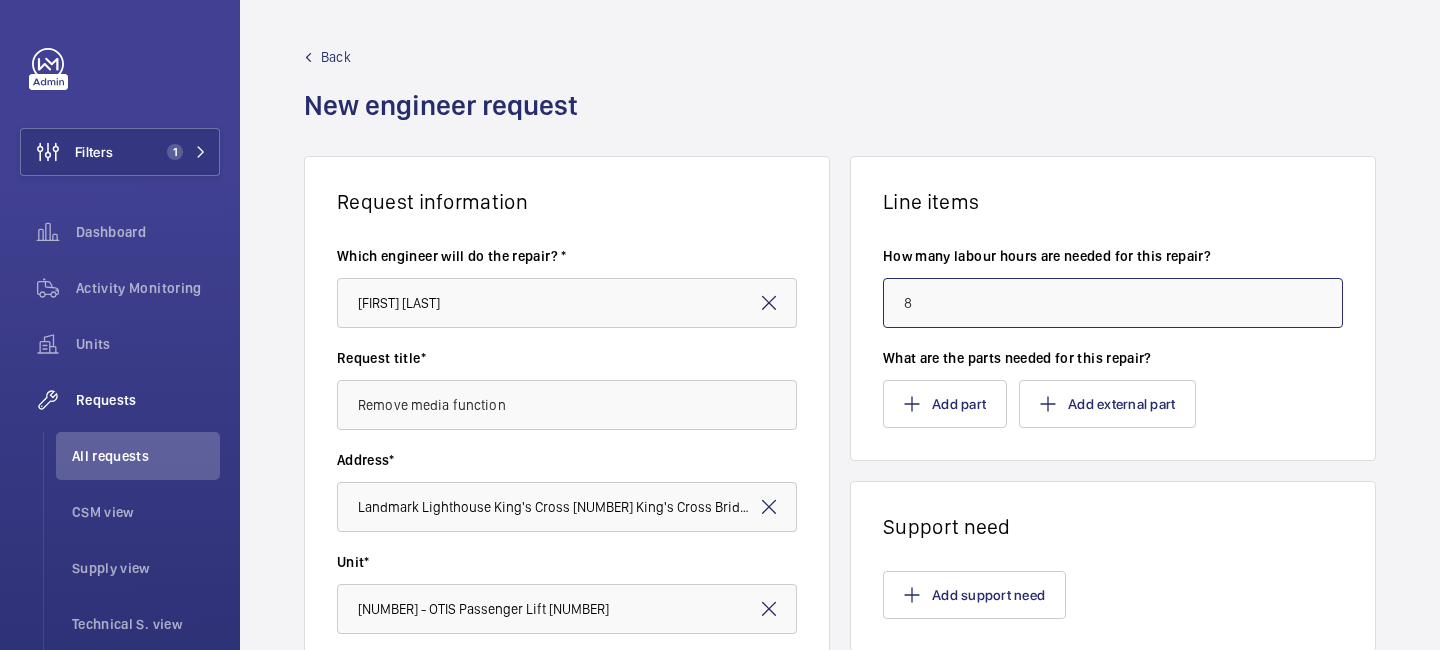 click on "8" 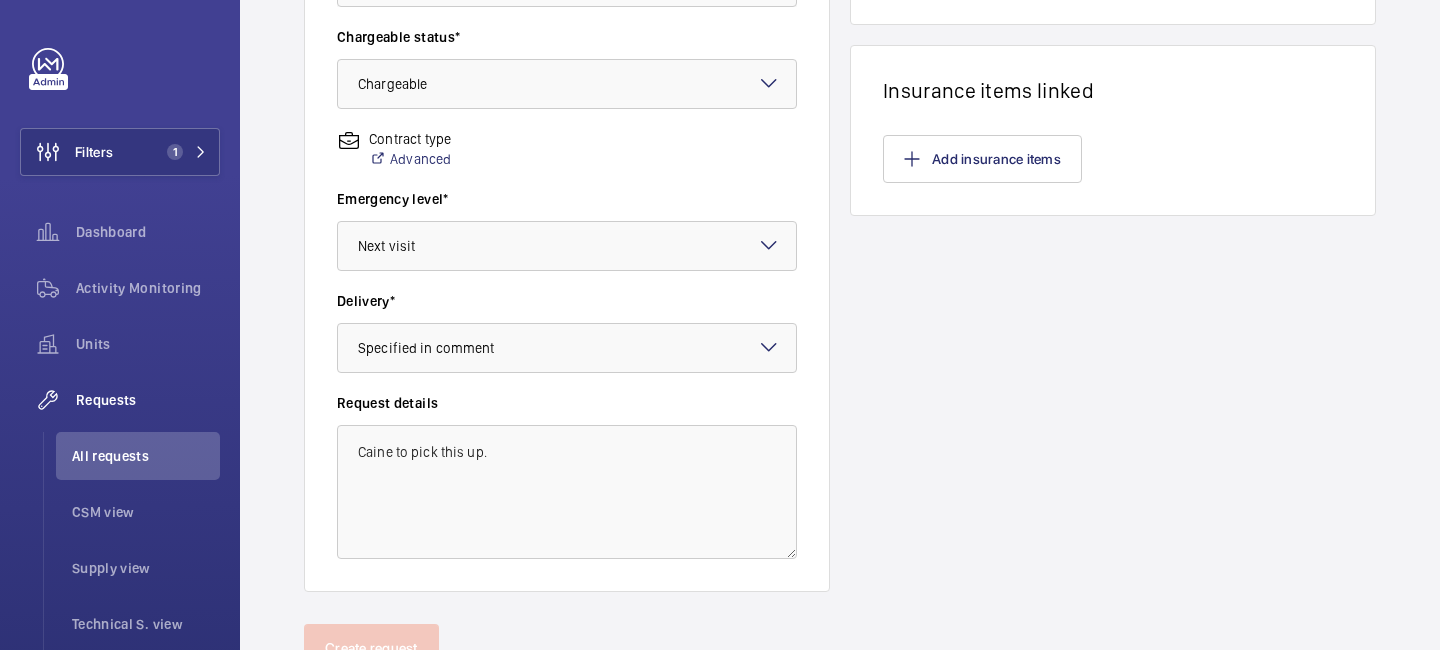 scroll, scrollTop: 714, scrollLeft: 0, axis: vertical 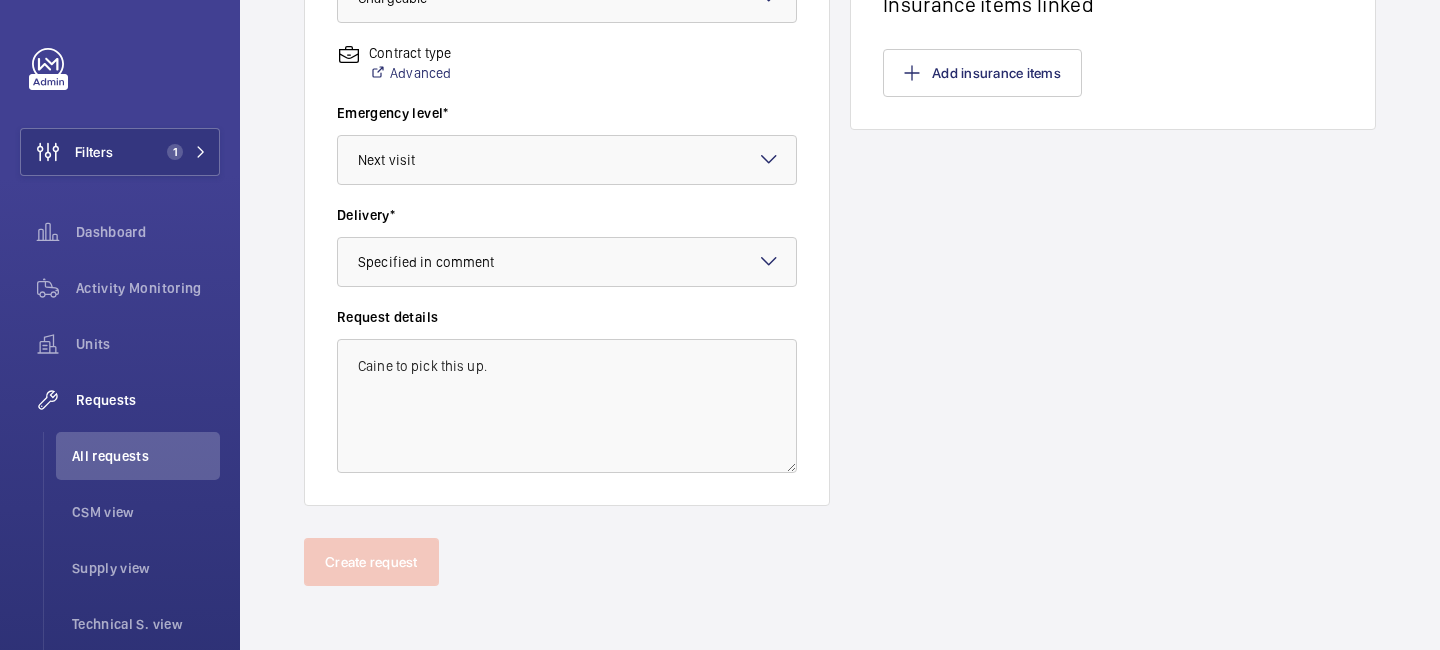 click on "Line items How many labour hours are needed for this repair? What are the parts needed for this repair?  Add part  Add external part  Support need  Add support need   Insurance items linked   Add insurance items" 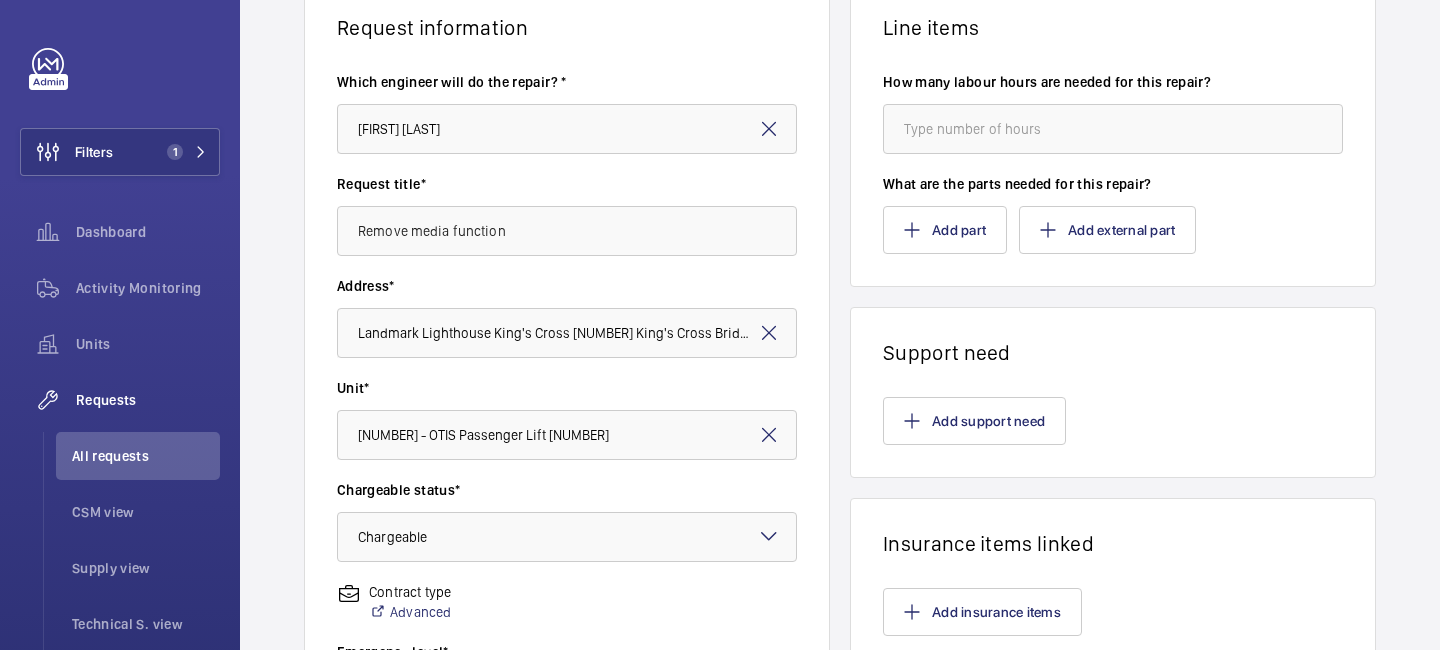 scroll, scrollTop: 81, scrollLeft: 0, axis: vertical 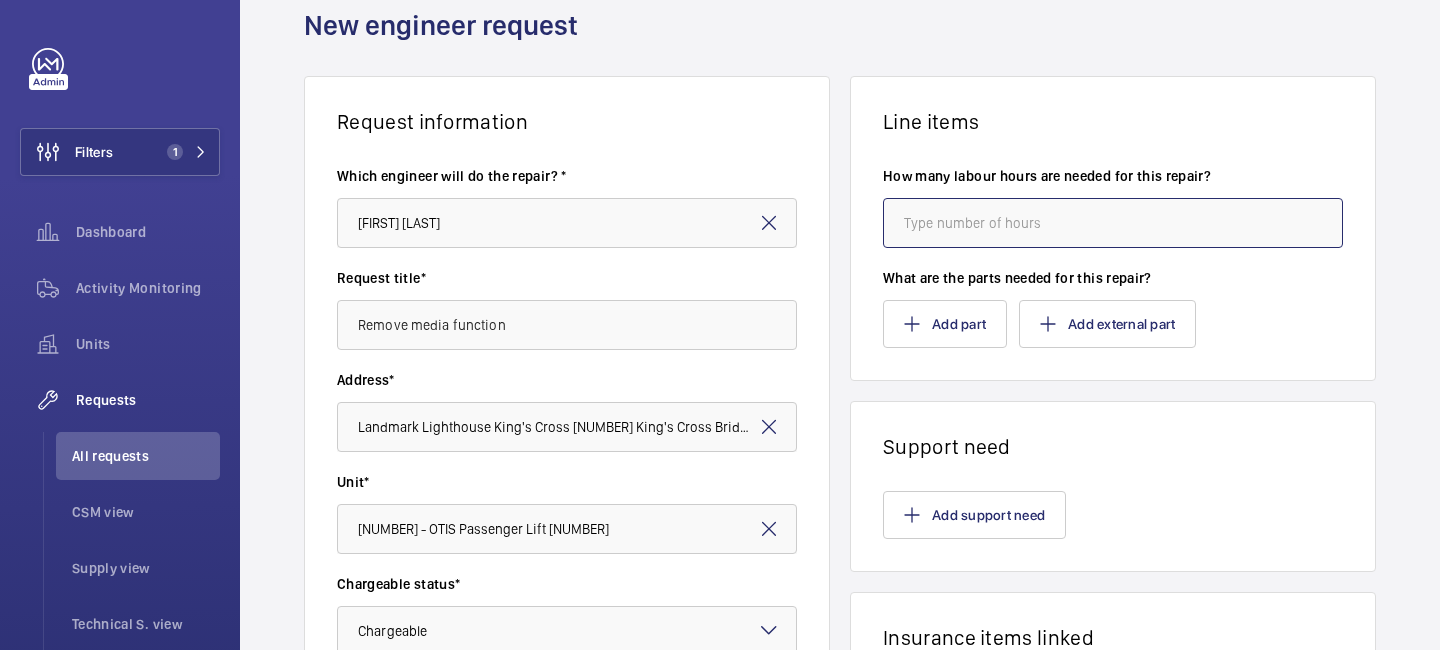 click 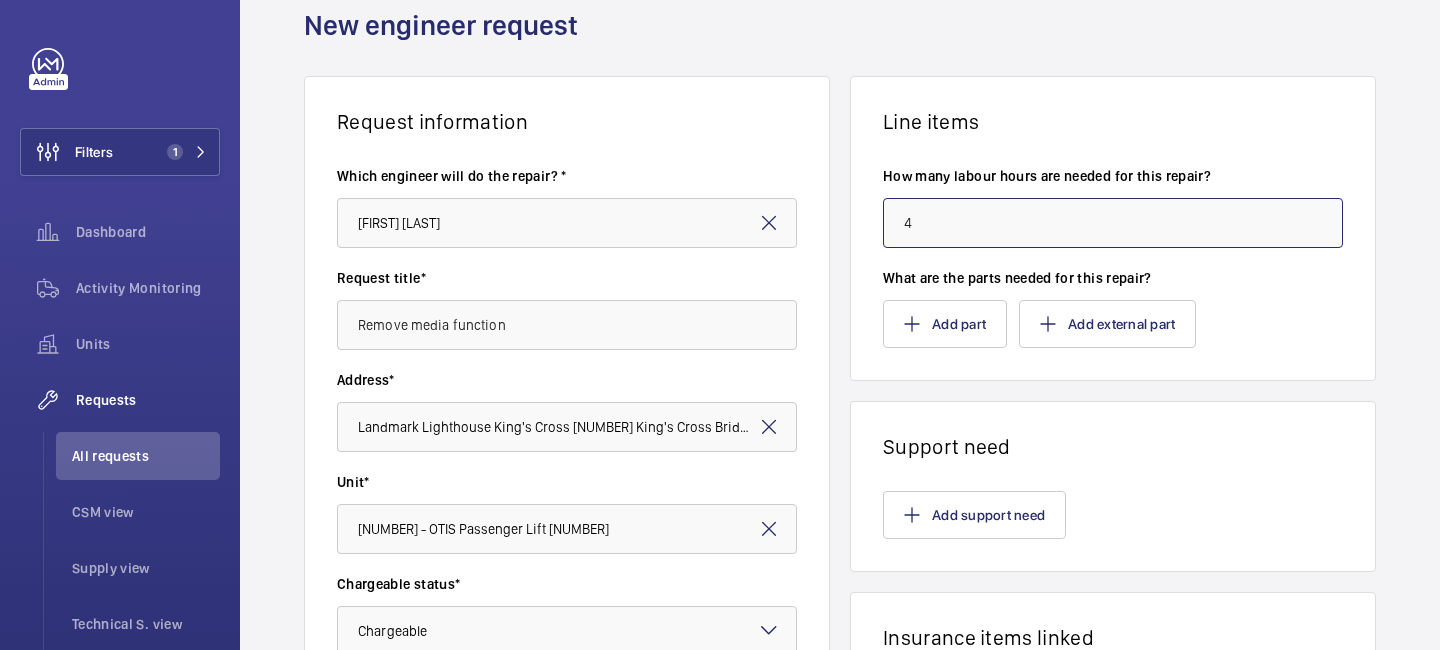 type on "4" 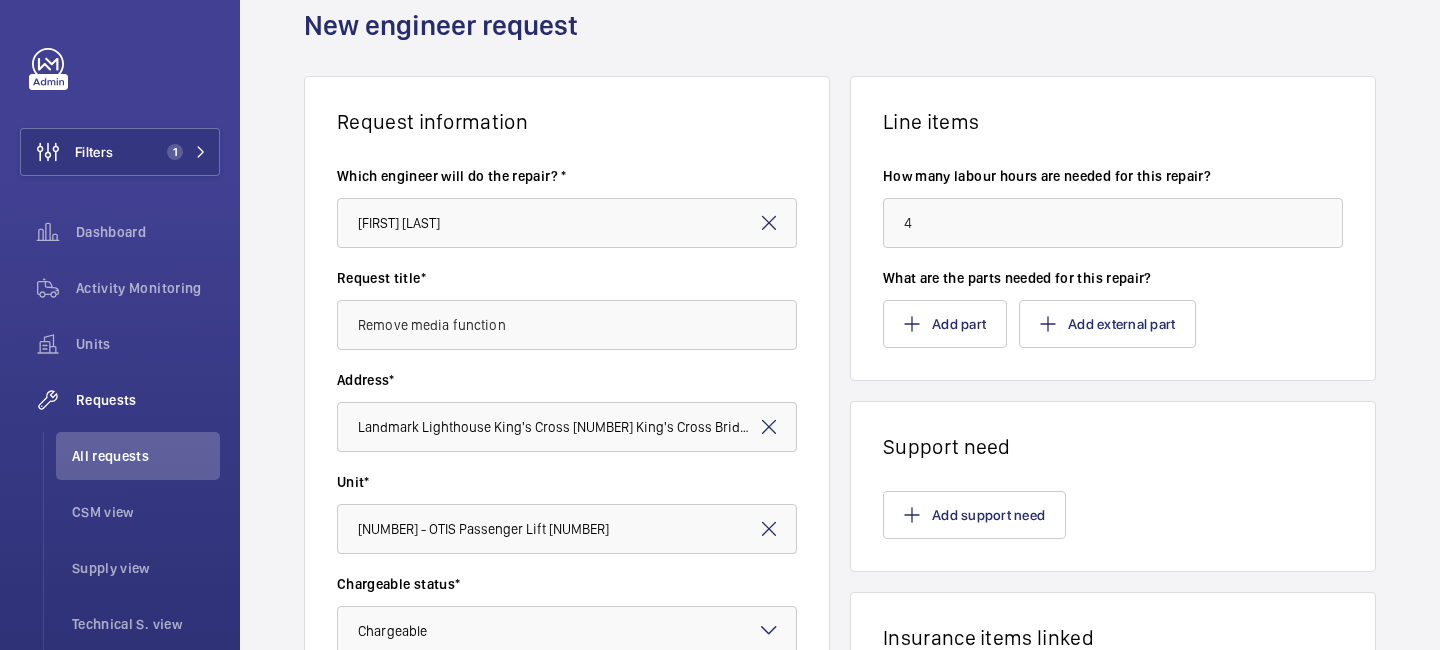 click on "Add part  Add external part" 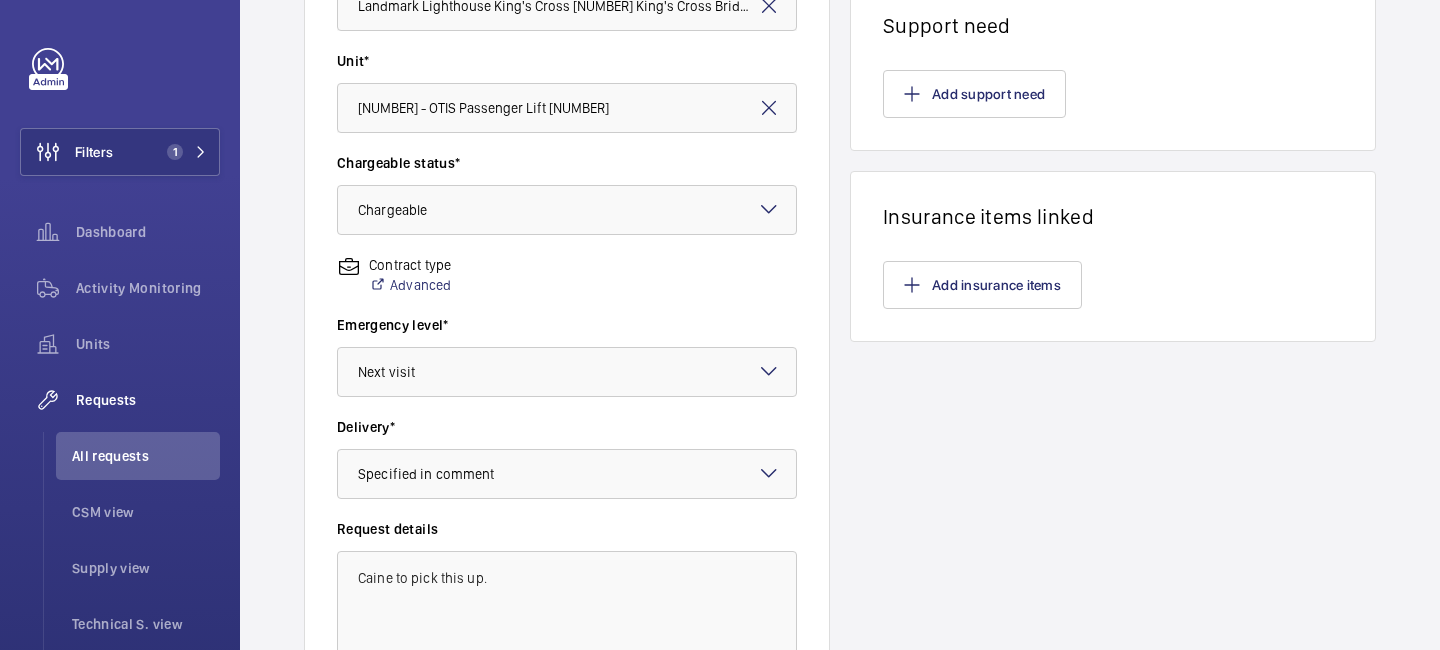 scroll, scrollTop: 714, scrollLeft: 0, axis: vertical 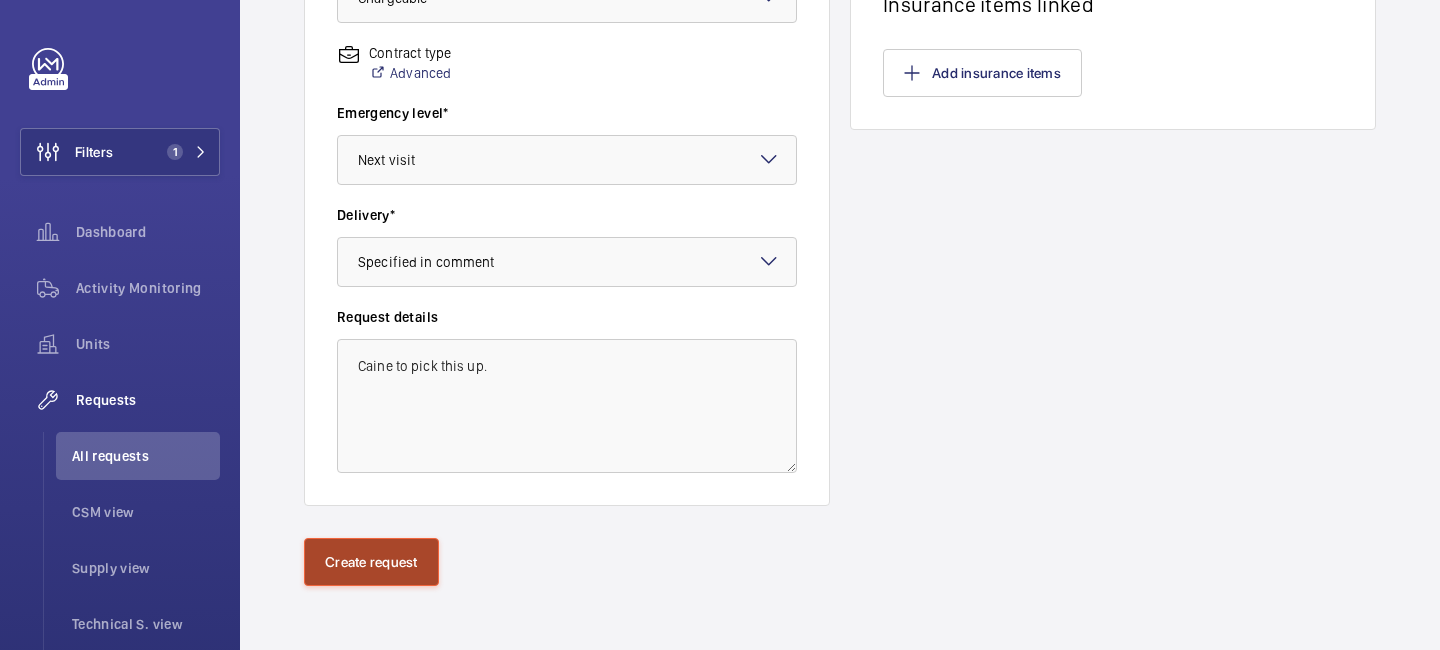 click on "Create request" 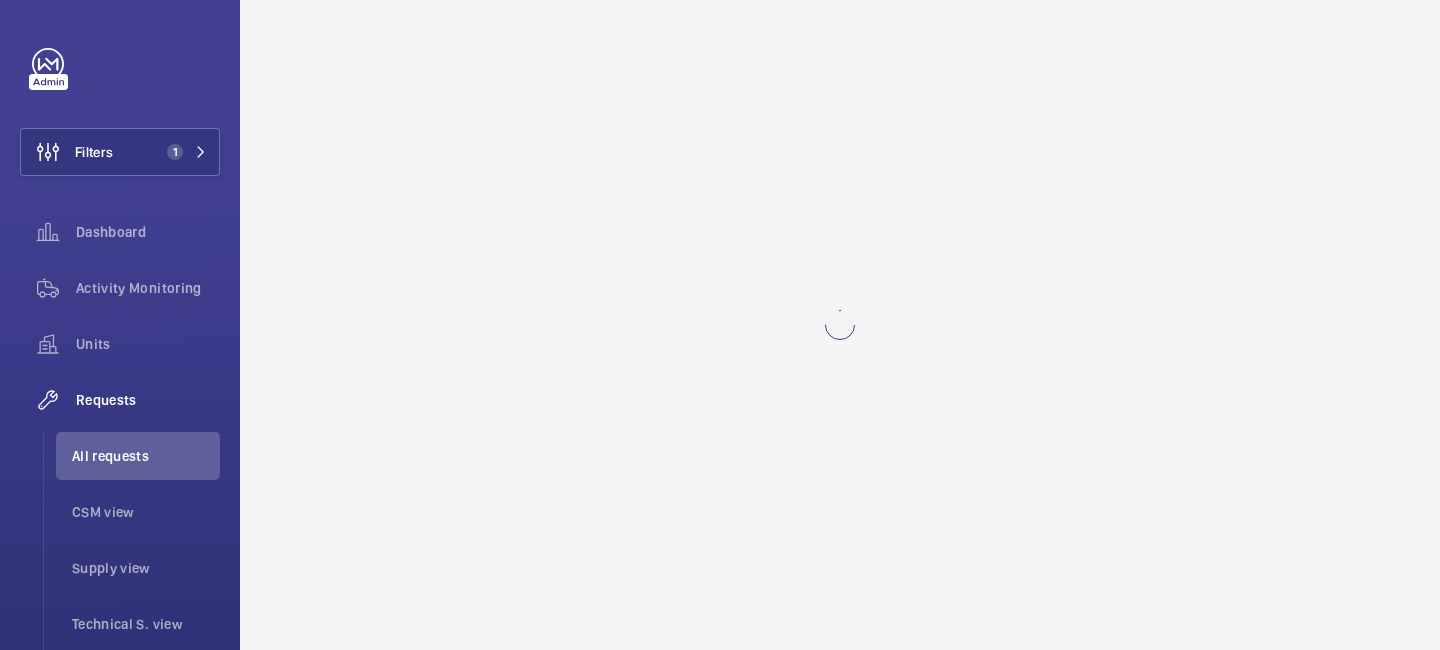 scroll, scrollTop: 0, scrollLeft: 0, axis: both 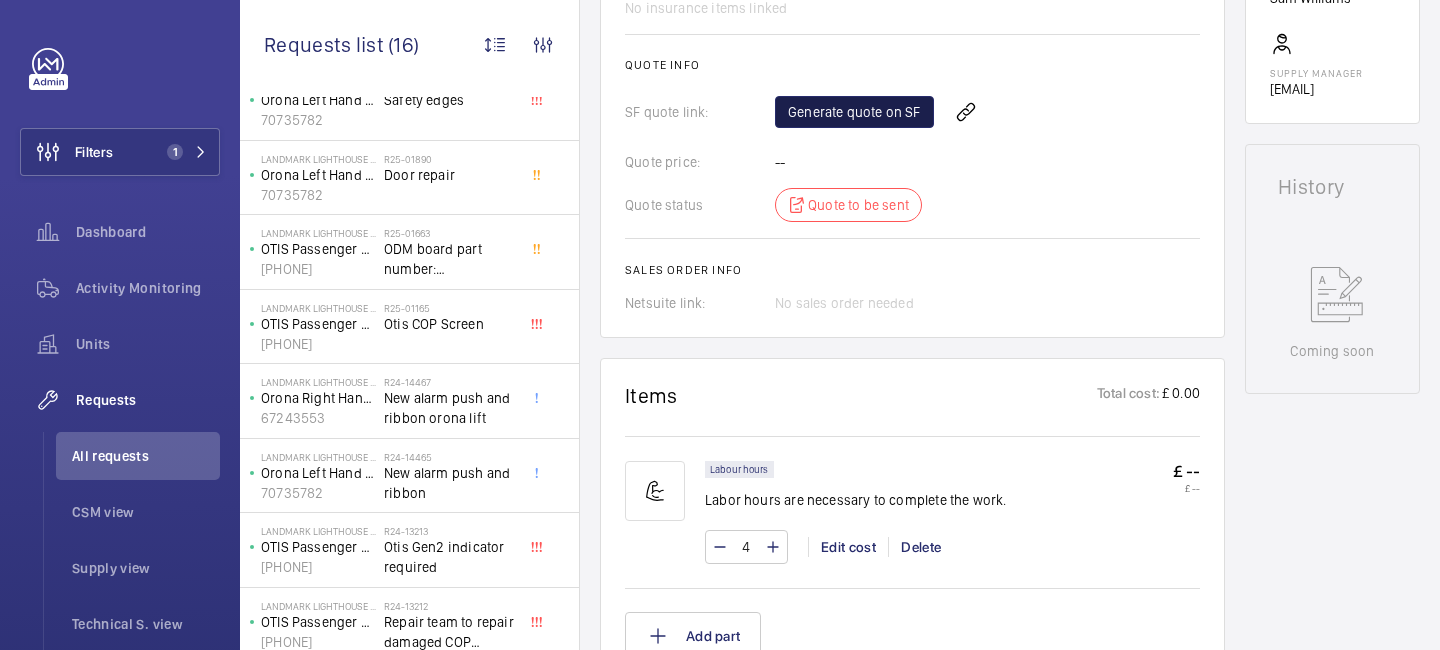 click on "Generate quote on SF" 